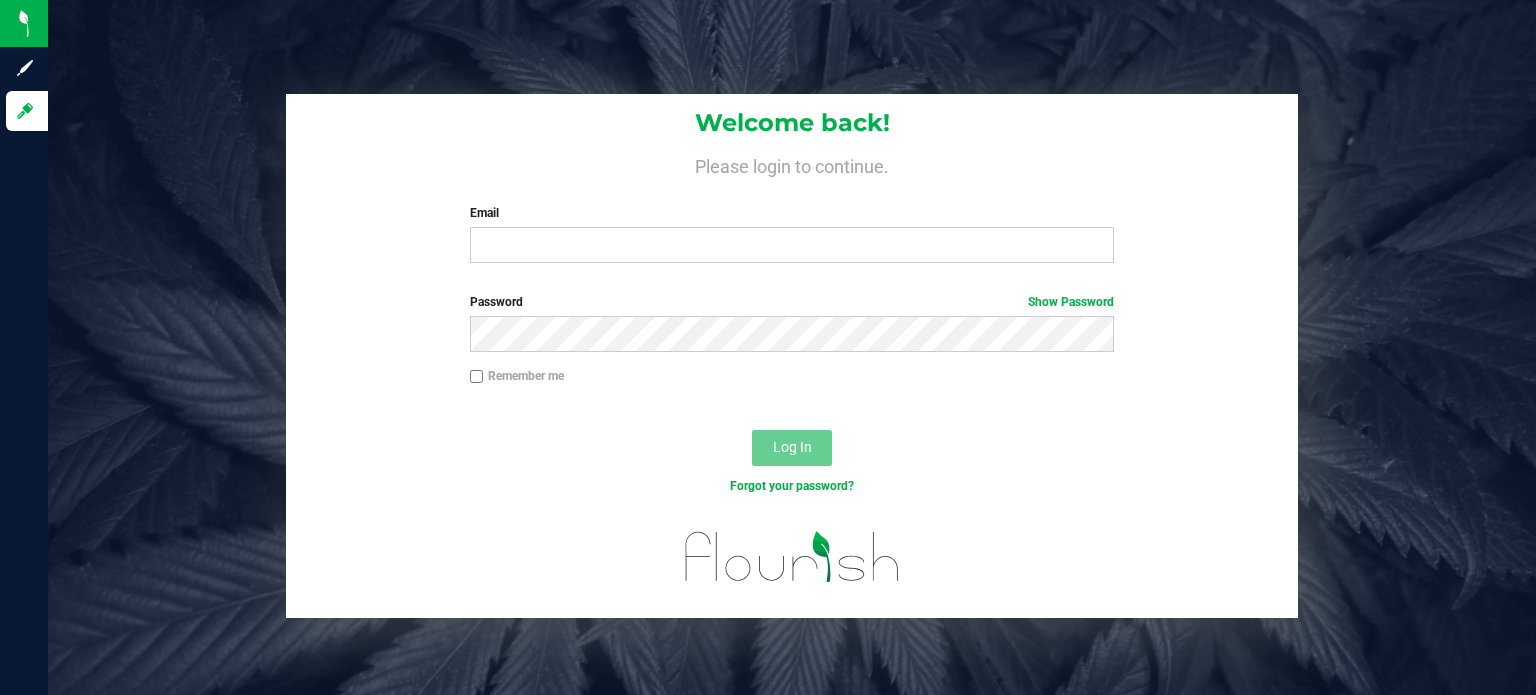 scroll, scrollTop: 0, scrollLeft: 0, axis: both 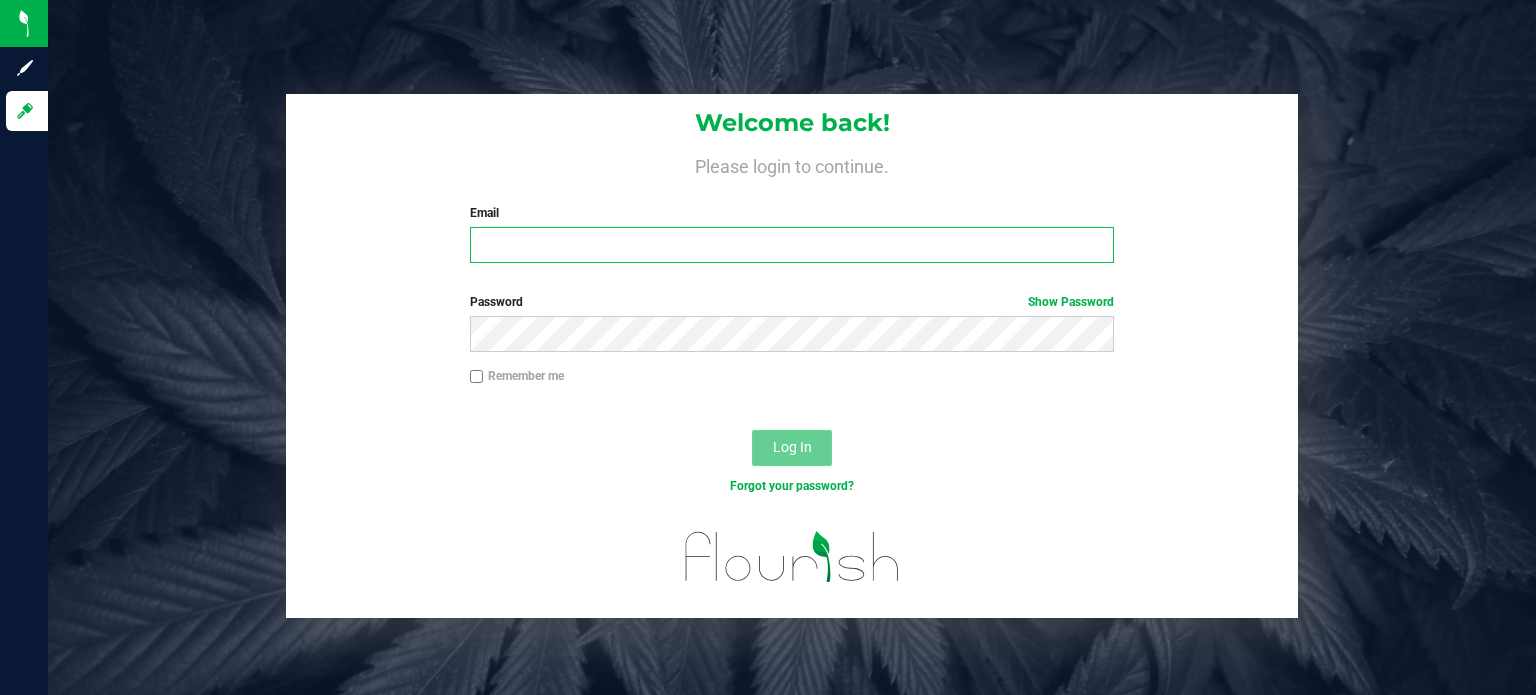 type on "[EMAIL_ADDRESS][PERSON_NAME][DOMAIN_NAME]" 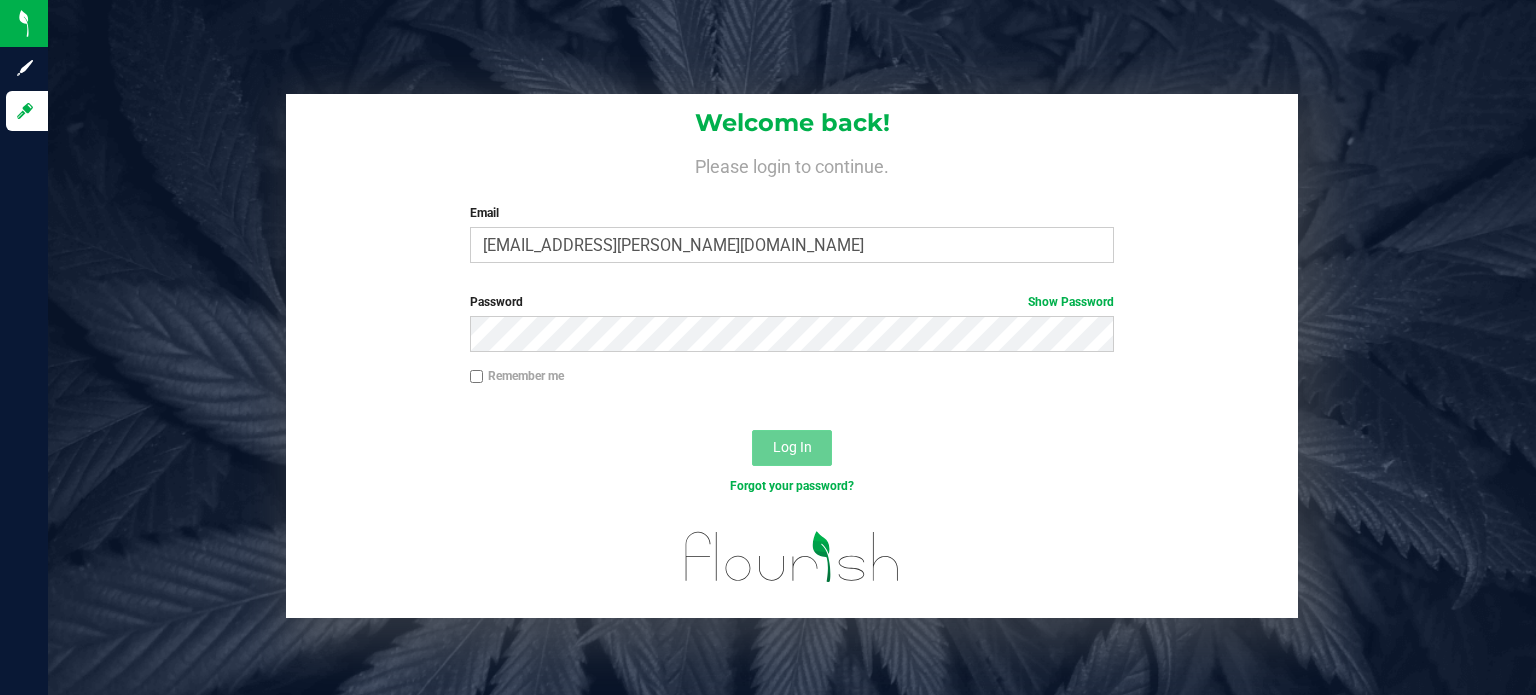 click on "Log In" at bounding box center (792, 447) 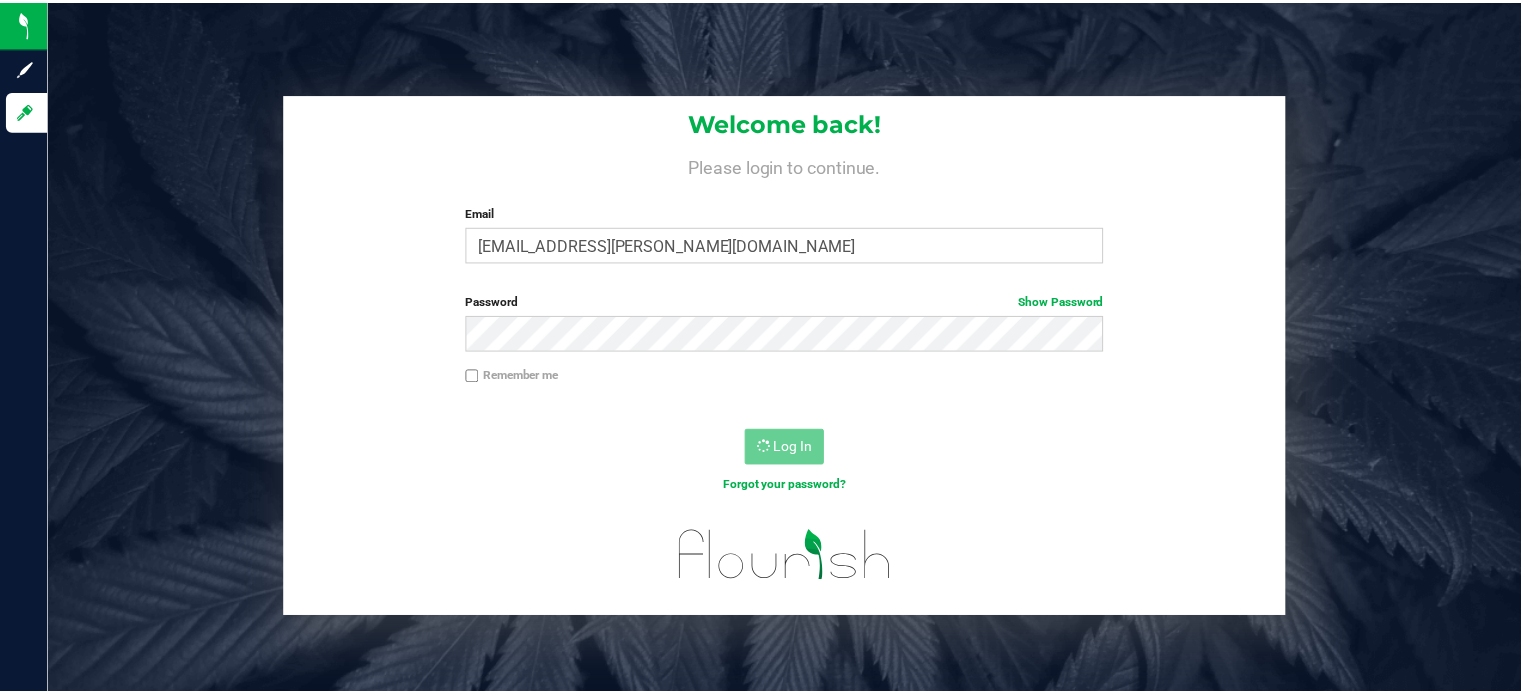 scroll, scrollTop: 0, scrollLeft: 0, axis: both 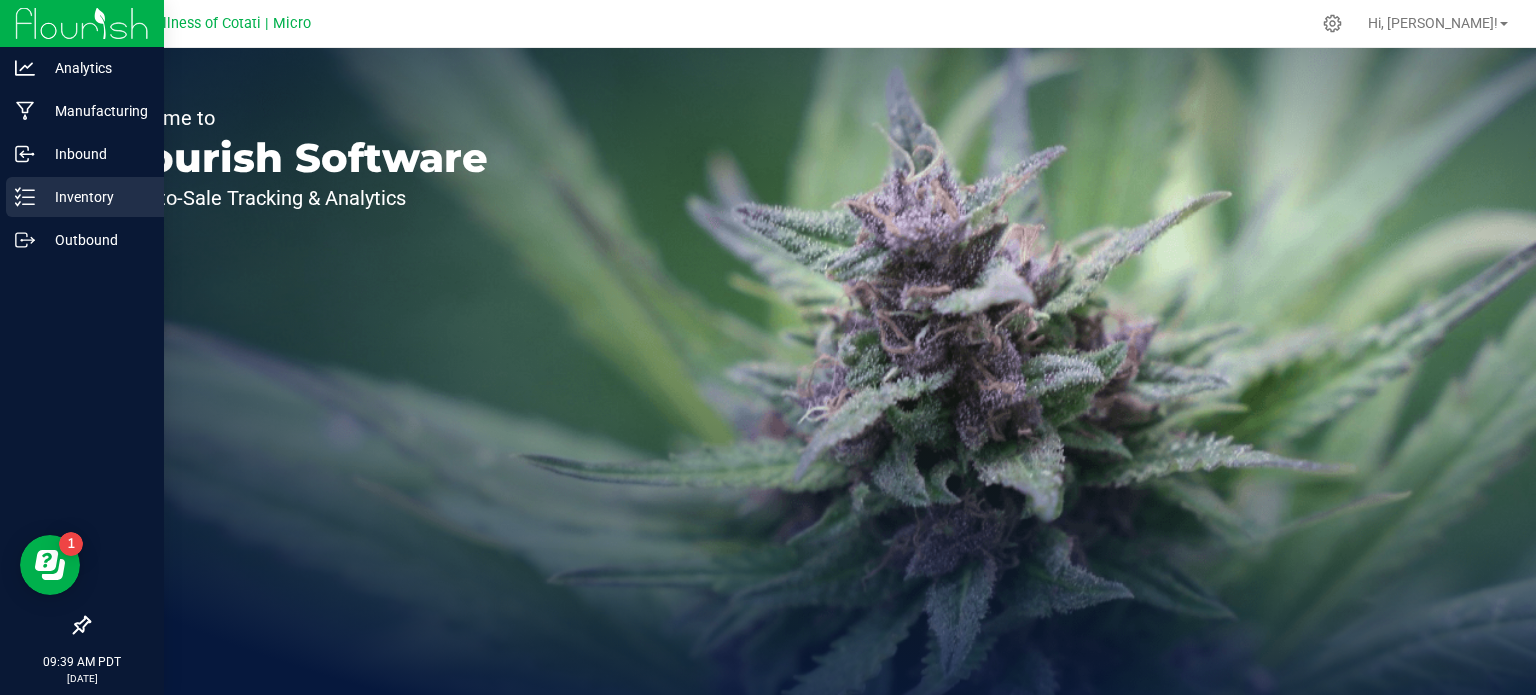 click on "Inventory" at bounding box center (85, 197) 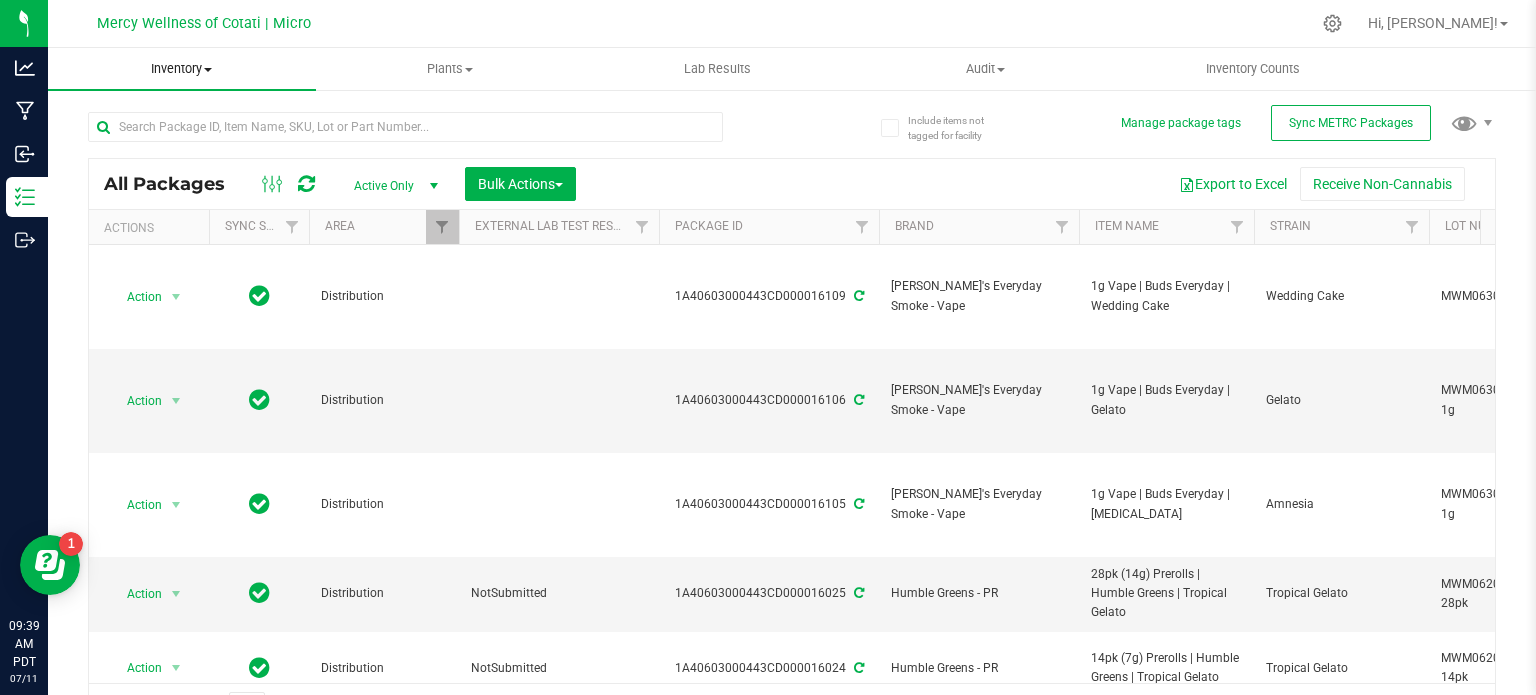 click on "Inventory" at bounding box center (182, 69) 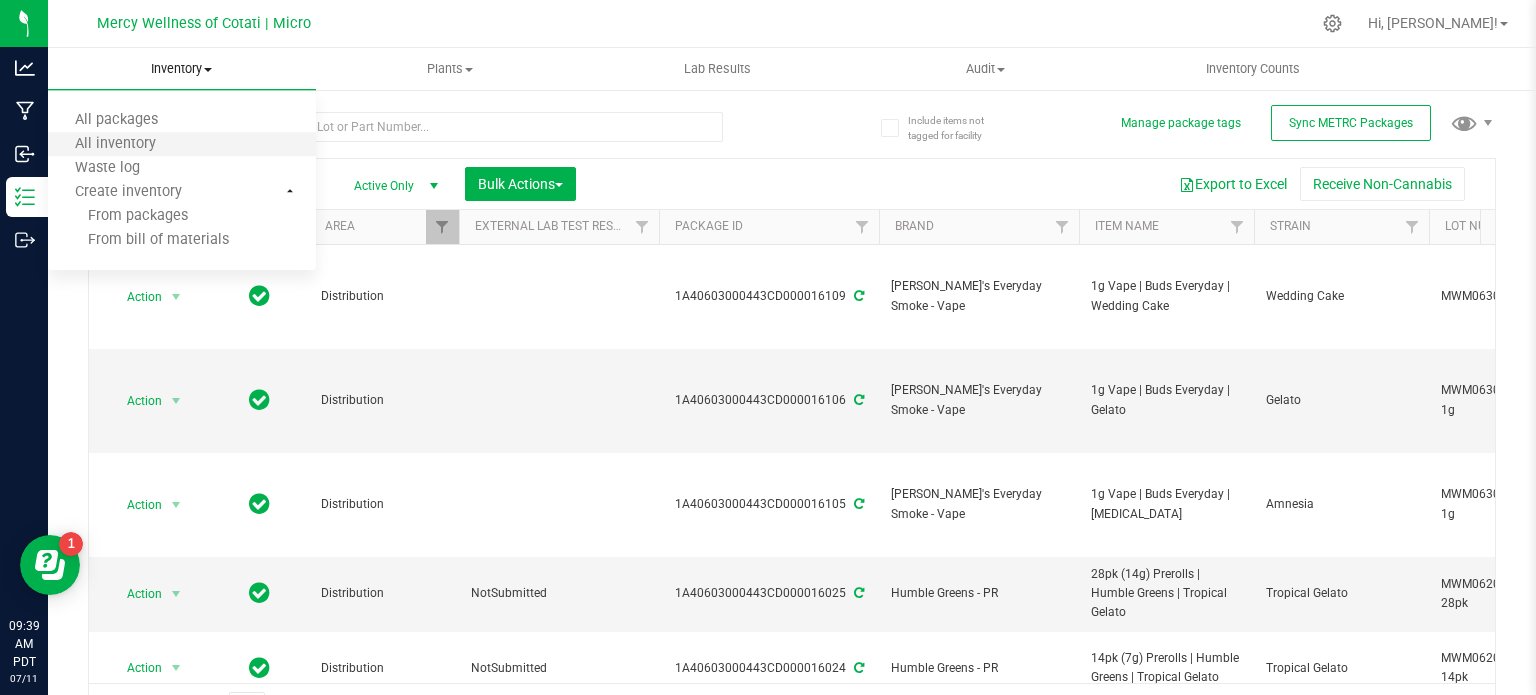 click on "All inventory" at bounding box center [182, 145] 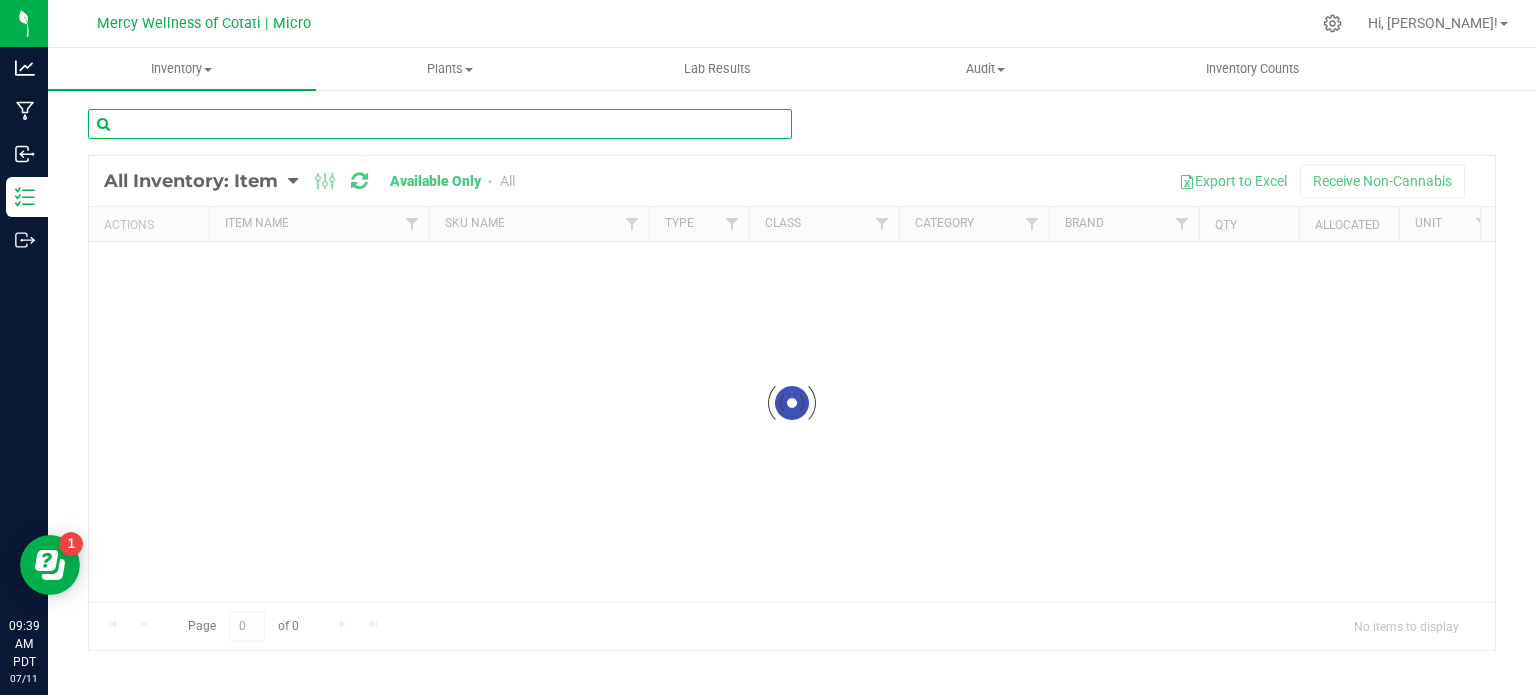 click at bounding box center (440, 124) 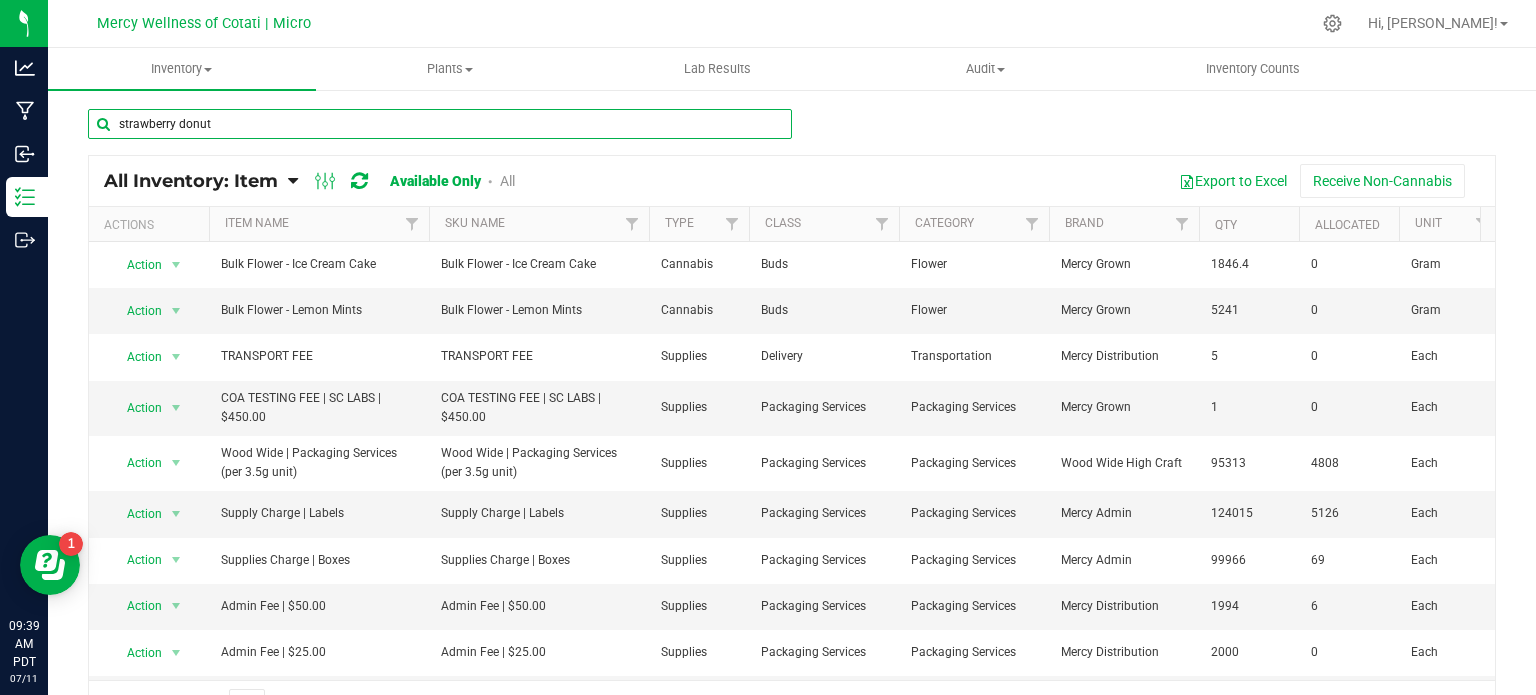 type on "strawberry donut" 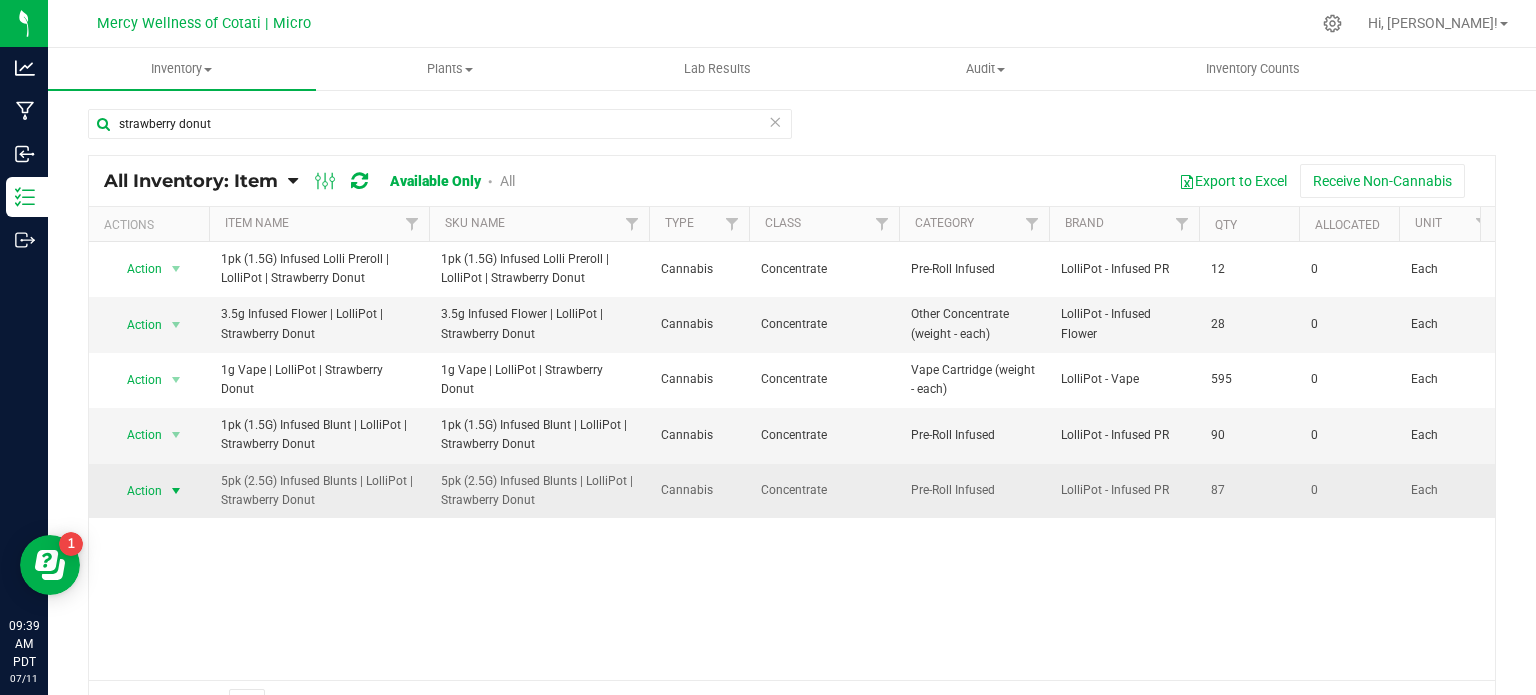 click at bounding box center [176, 491] 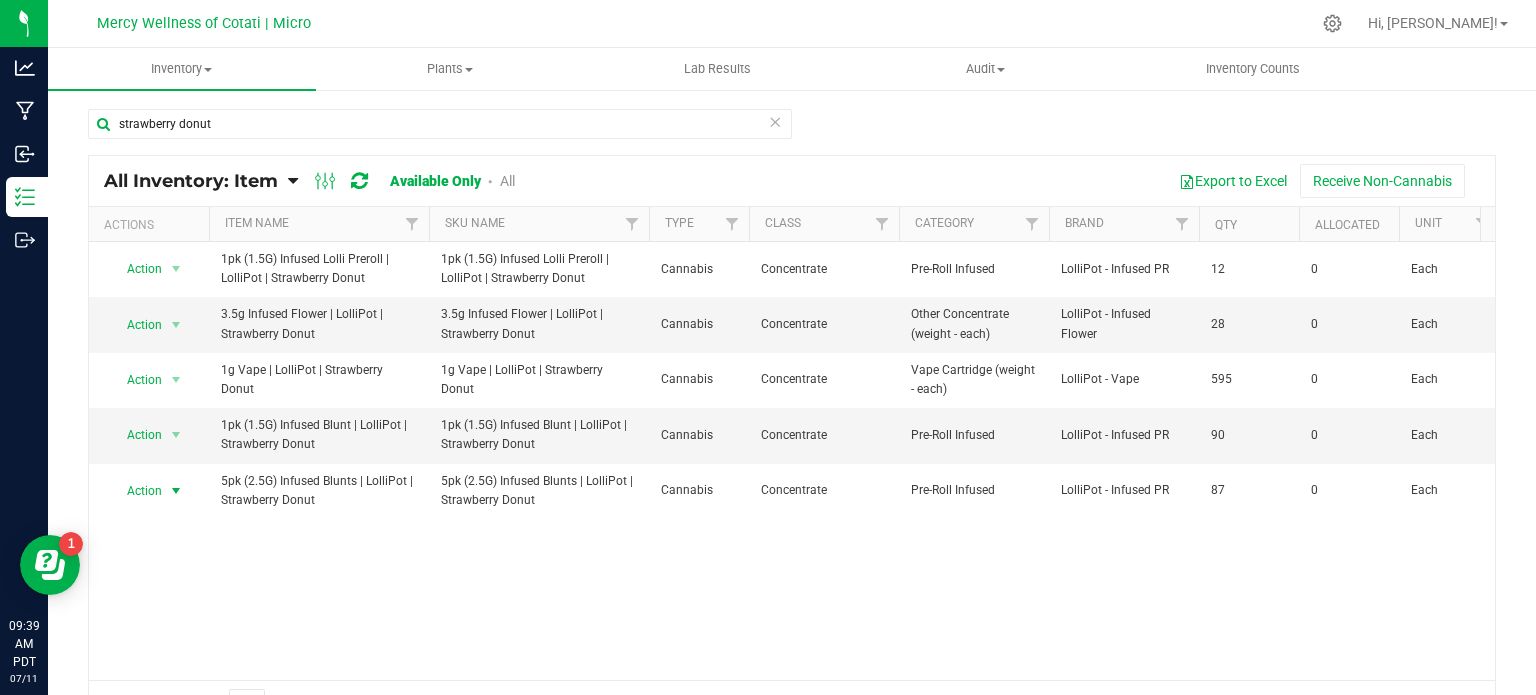 scroll, scrollTop: 0, scrollLeft: 86, axis: horizontal 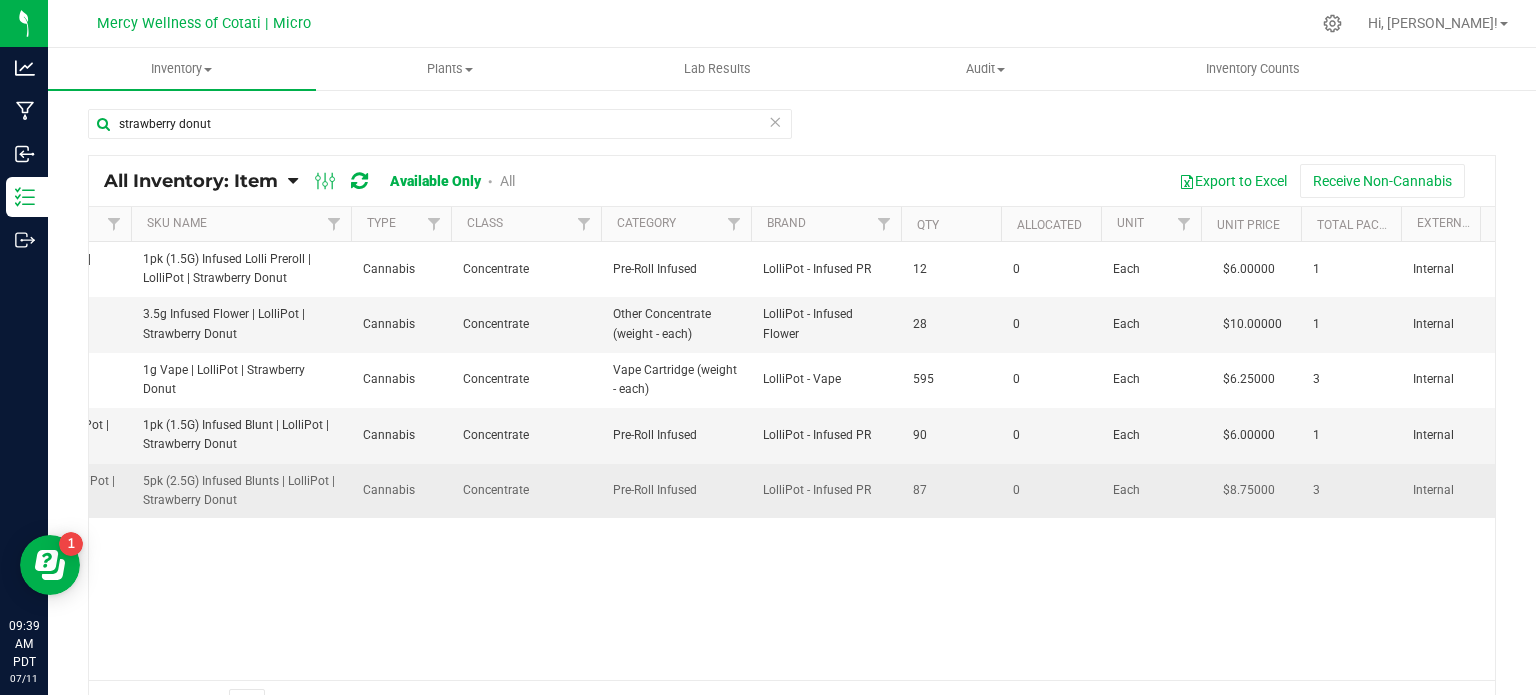 click on "$8.75000" at bounding box center [1249, 490] 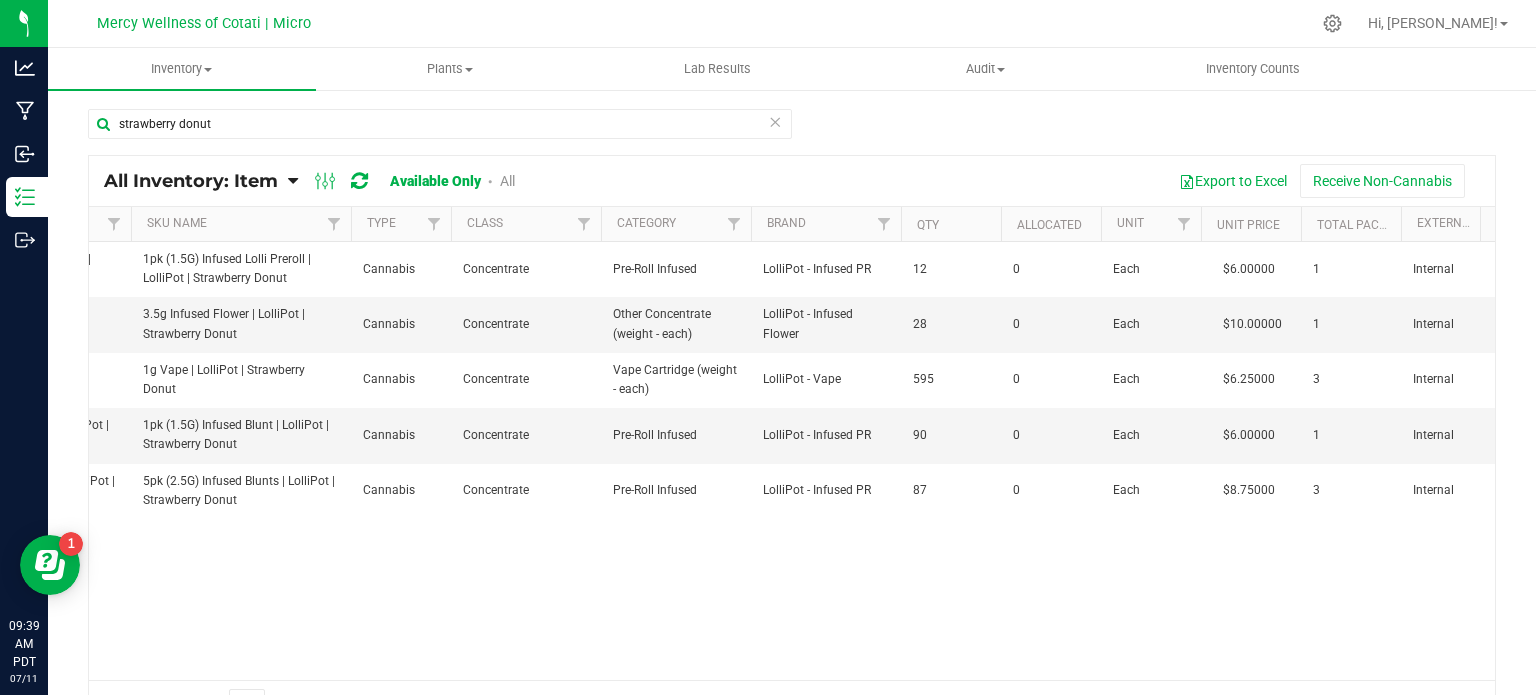 scroll, scrollTop: 0, scrollLeft: 436, axis: horizontal 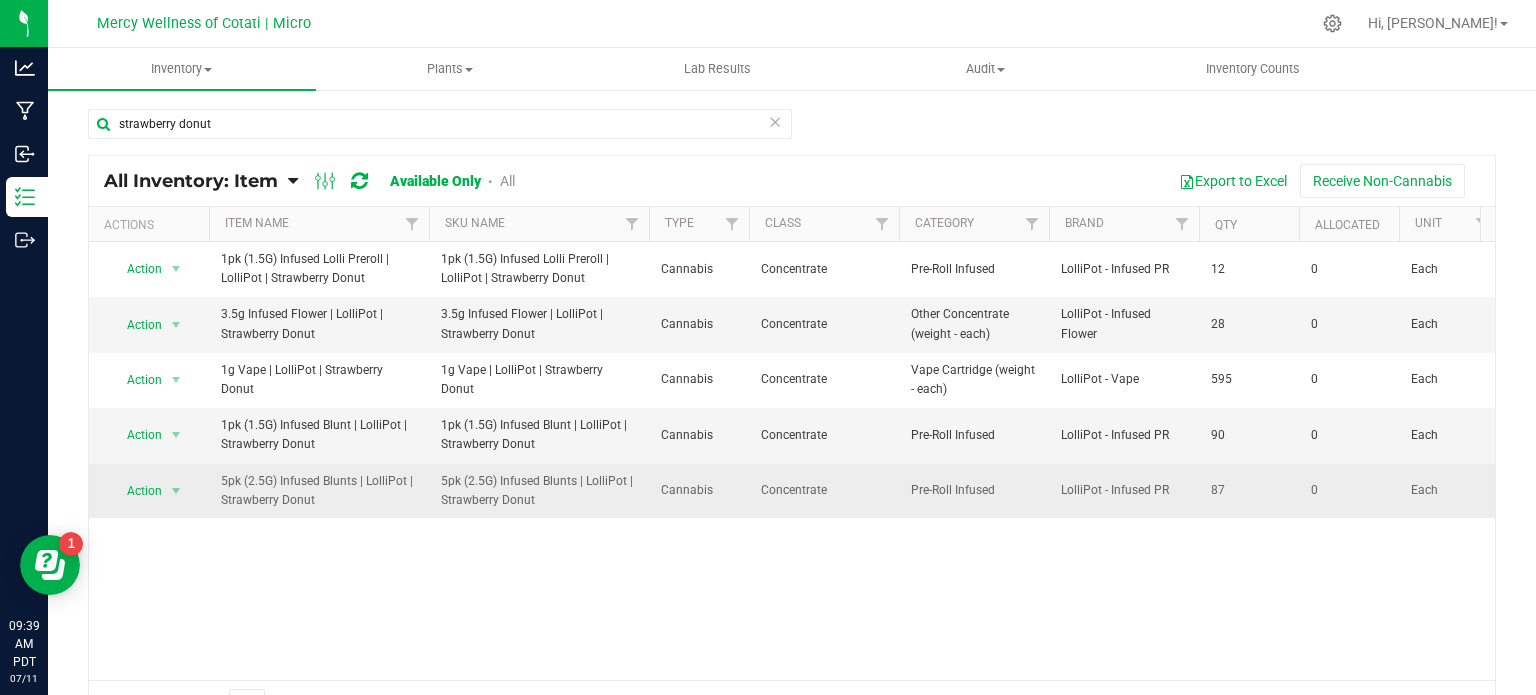 click on "5pk (2.5G) Infused Blunts | LolliPot | Strawberry Donut" at bounding box center [319, 491] 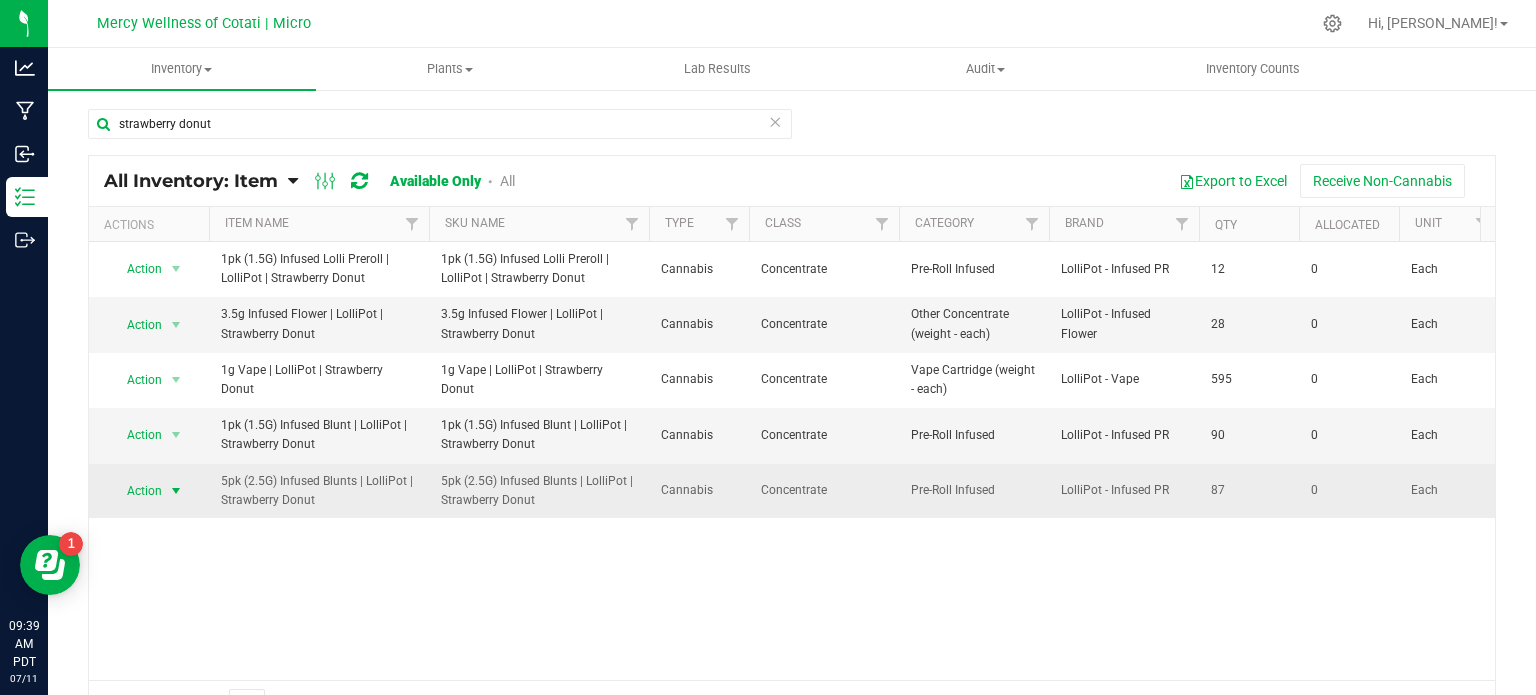 click at bounding box center [176, 491] 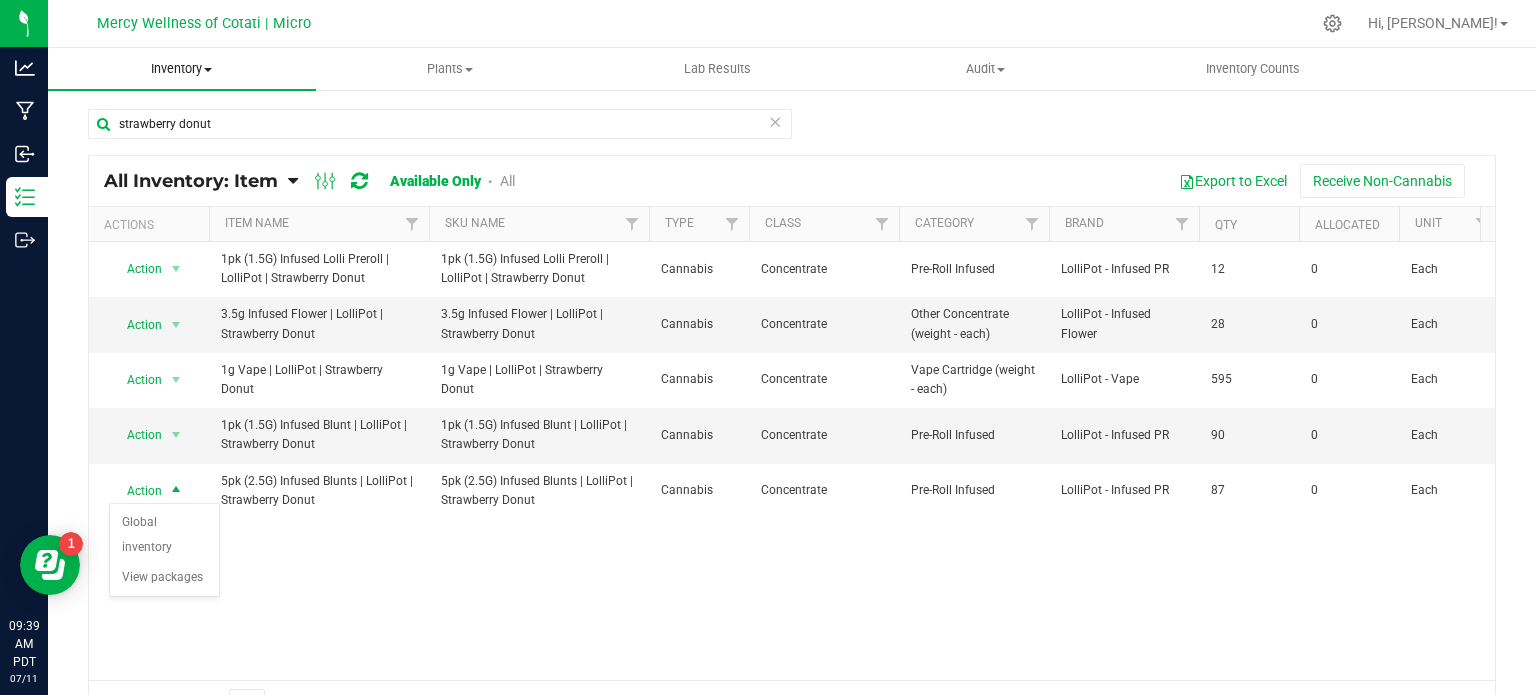 click on "Inventory" at bounding box center [182, 69] 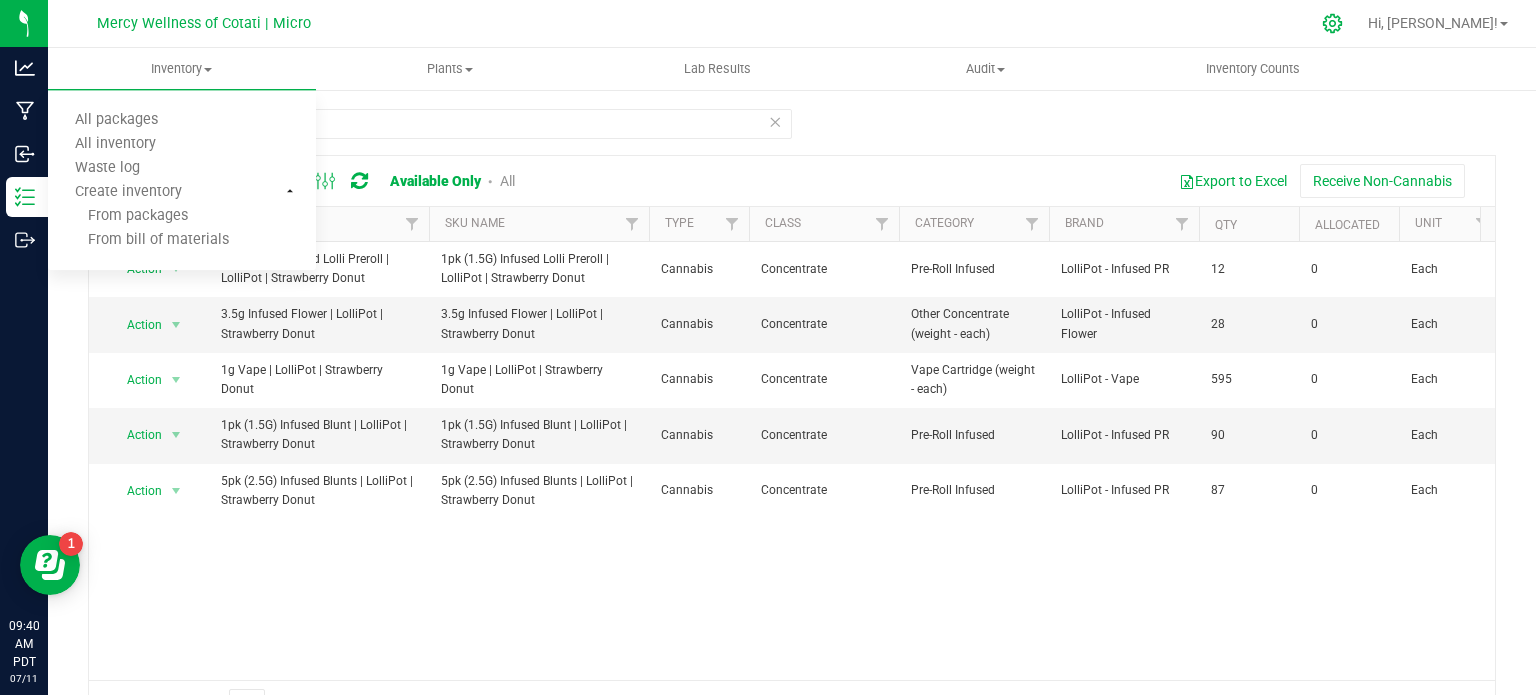 click 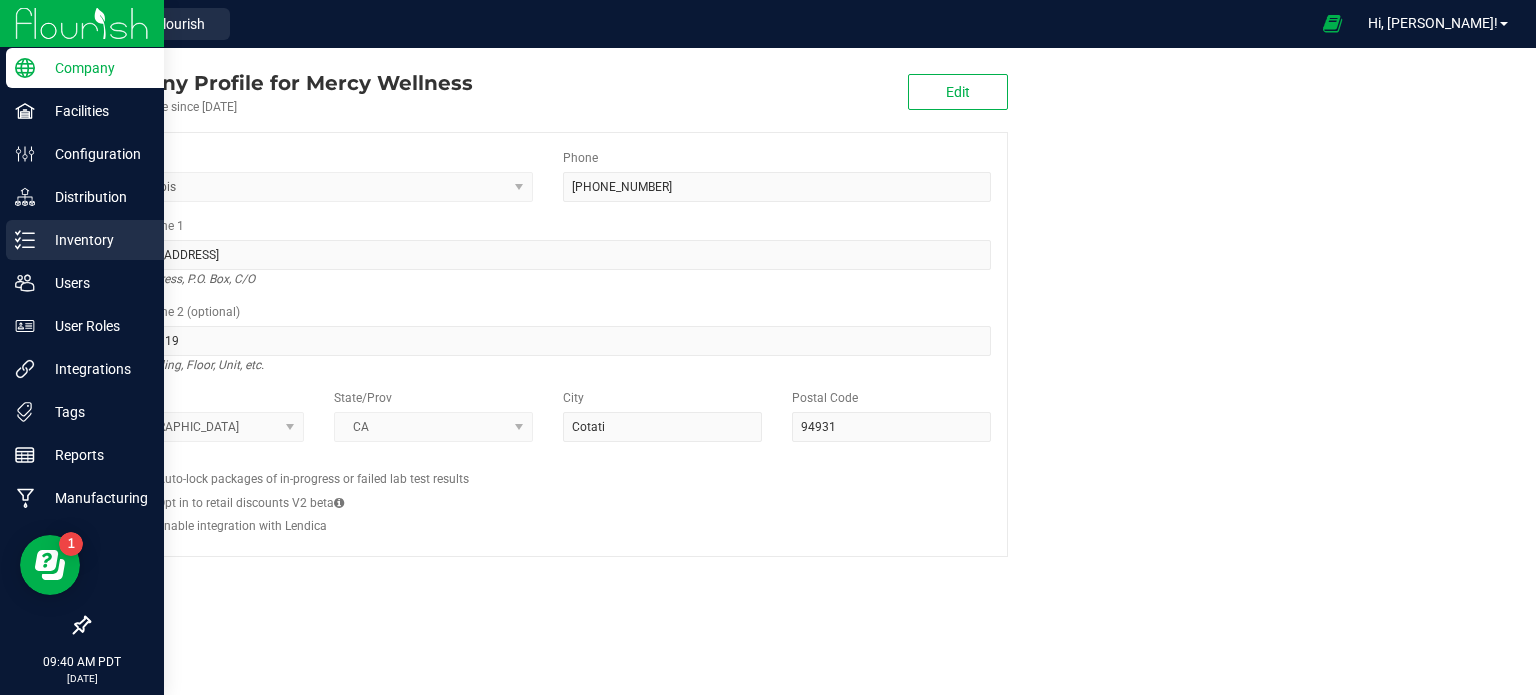 click on "Inventory" at bounding box center (95, 240) 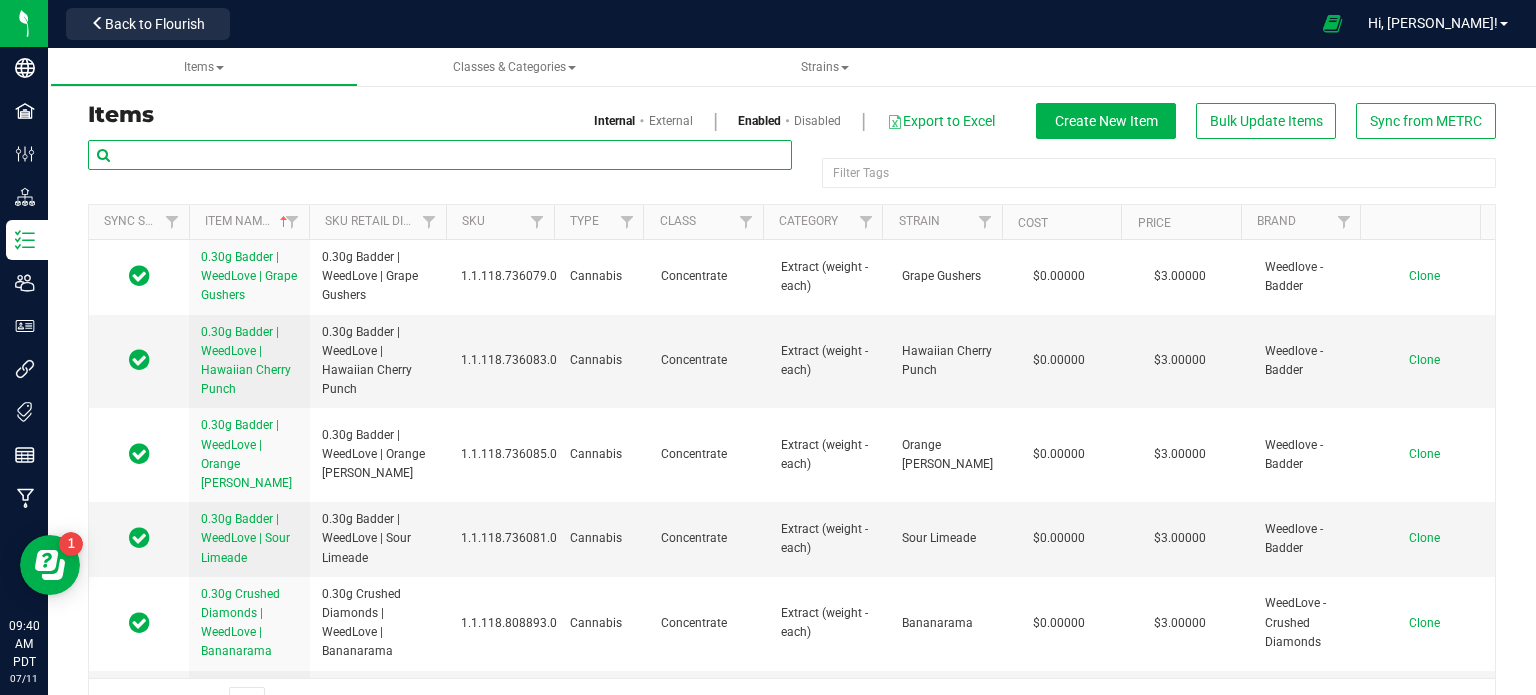 click at bounding box center [440, 155] 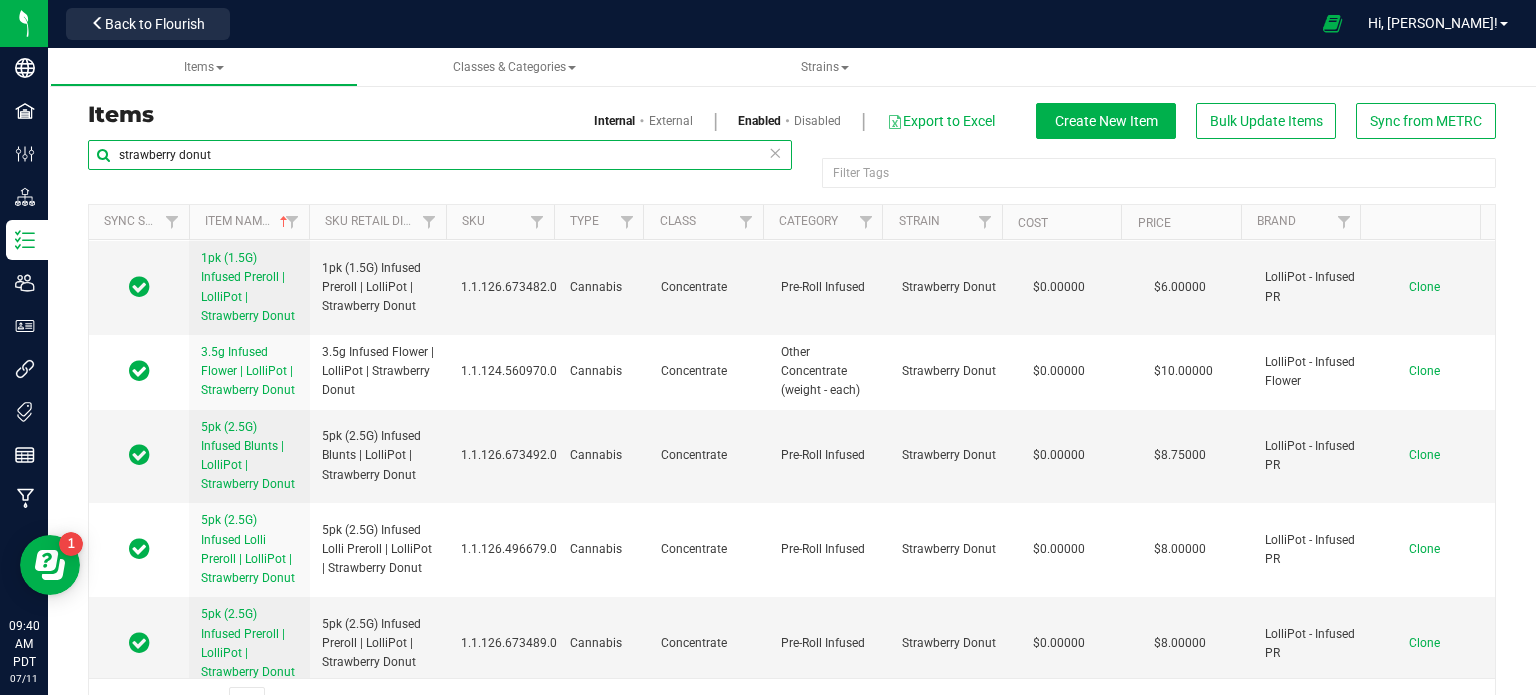 scroll, scrollTop: 271, scrollLeft: 0, axis: vertical 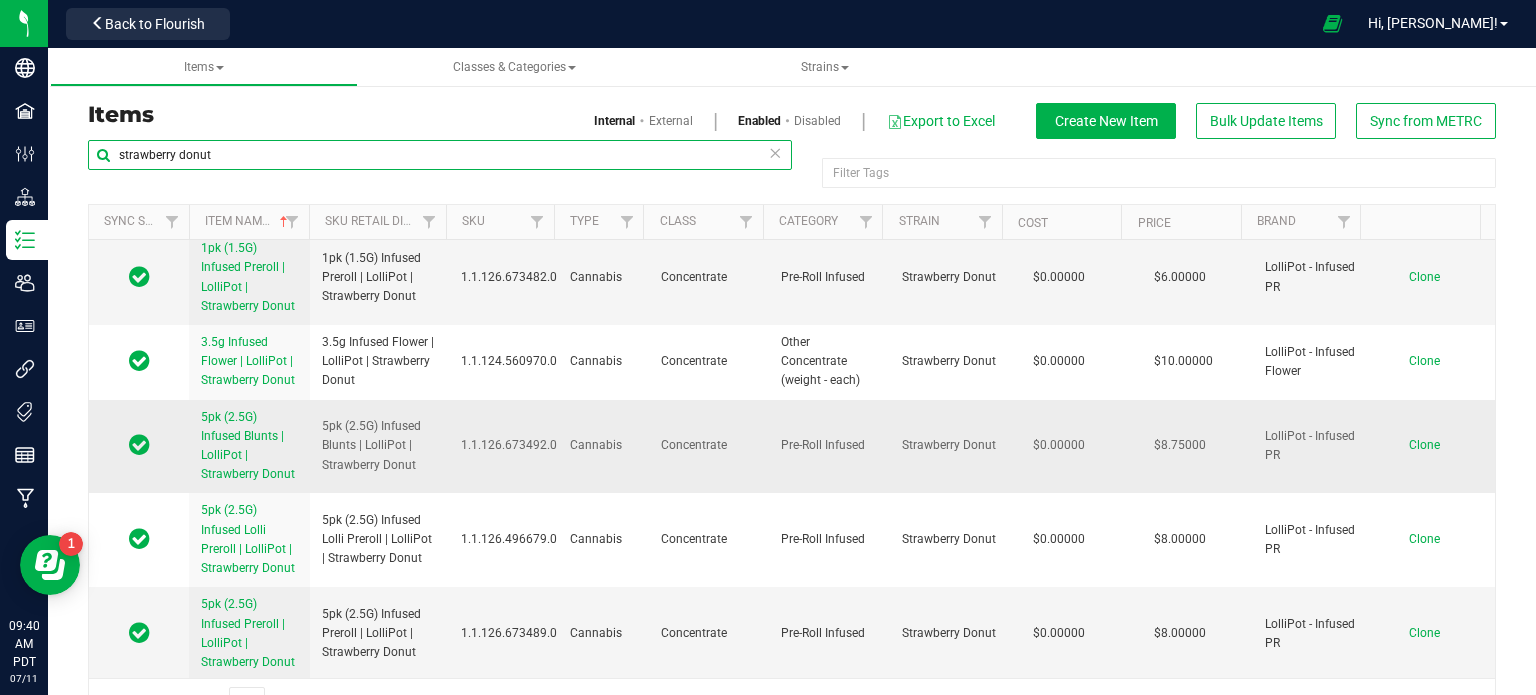 type on "strawberry donut" 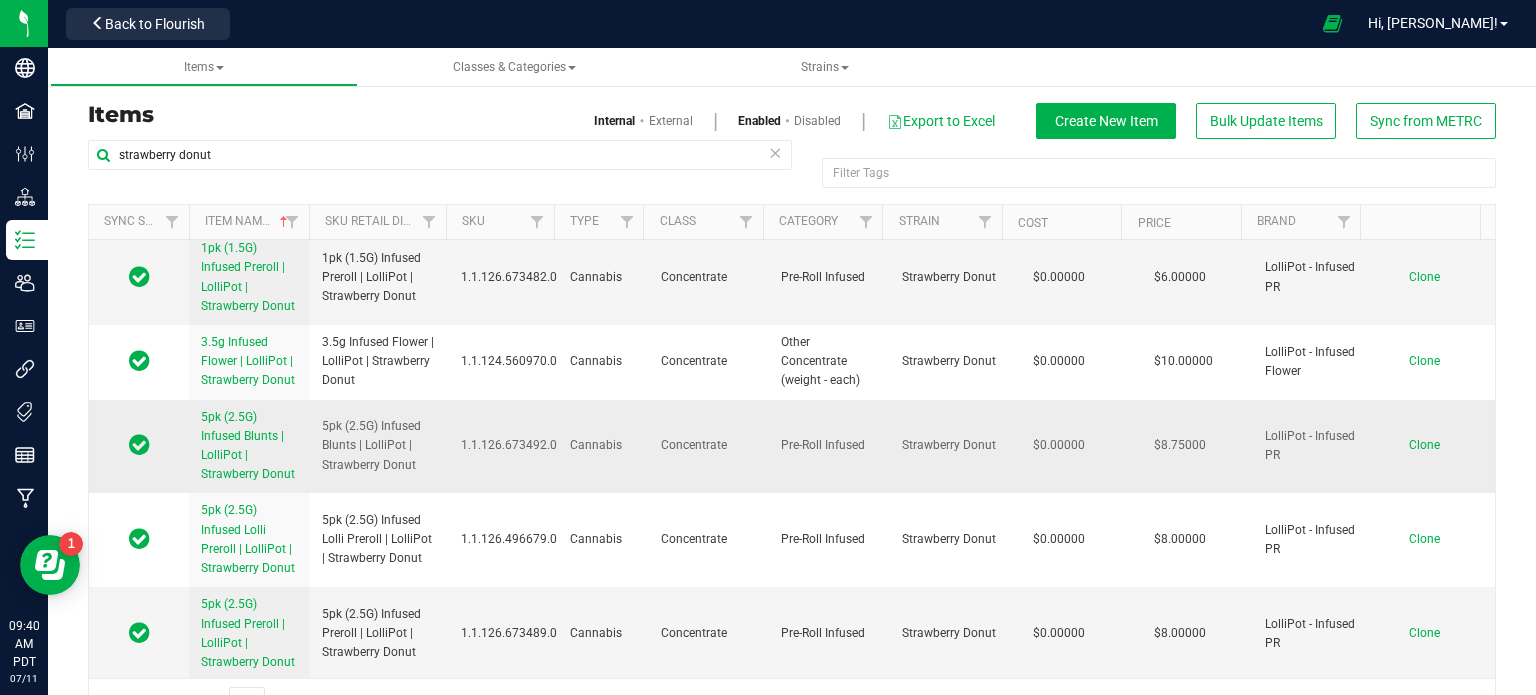 click on "Cannabis" at bounding box center (603, 447) 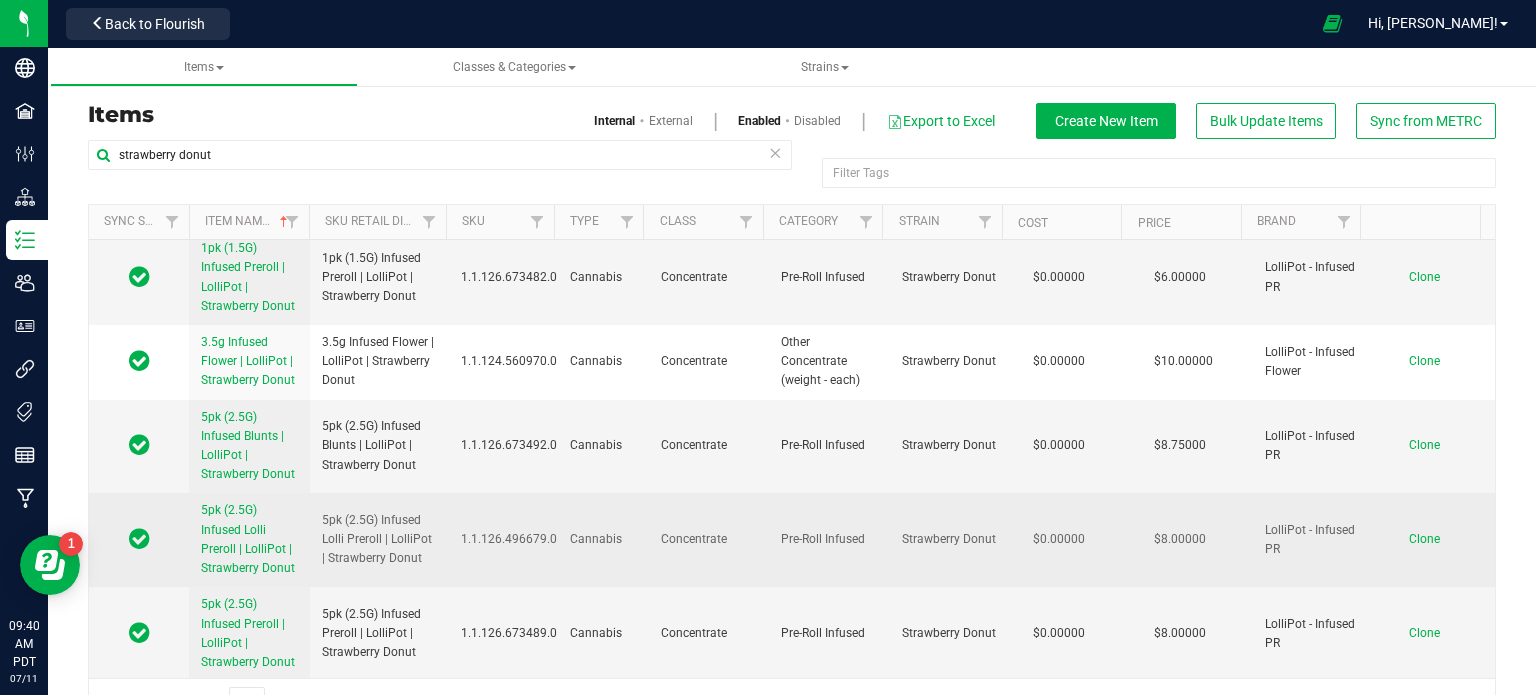 scroll, scrollTop: 50, scrollLeft: 0, axis: vertical 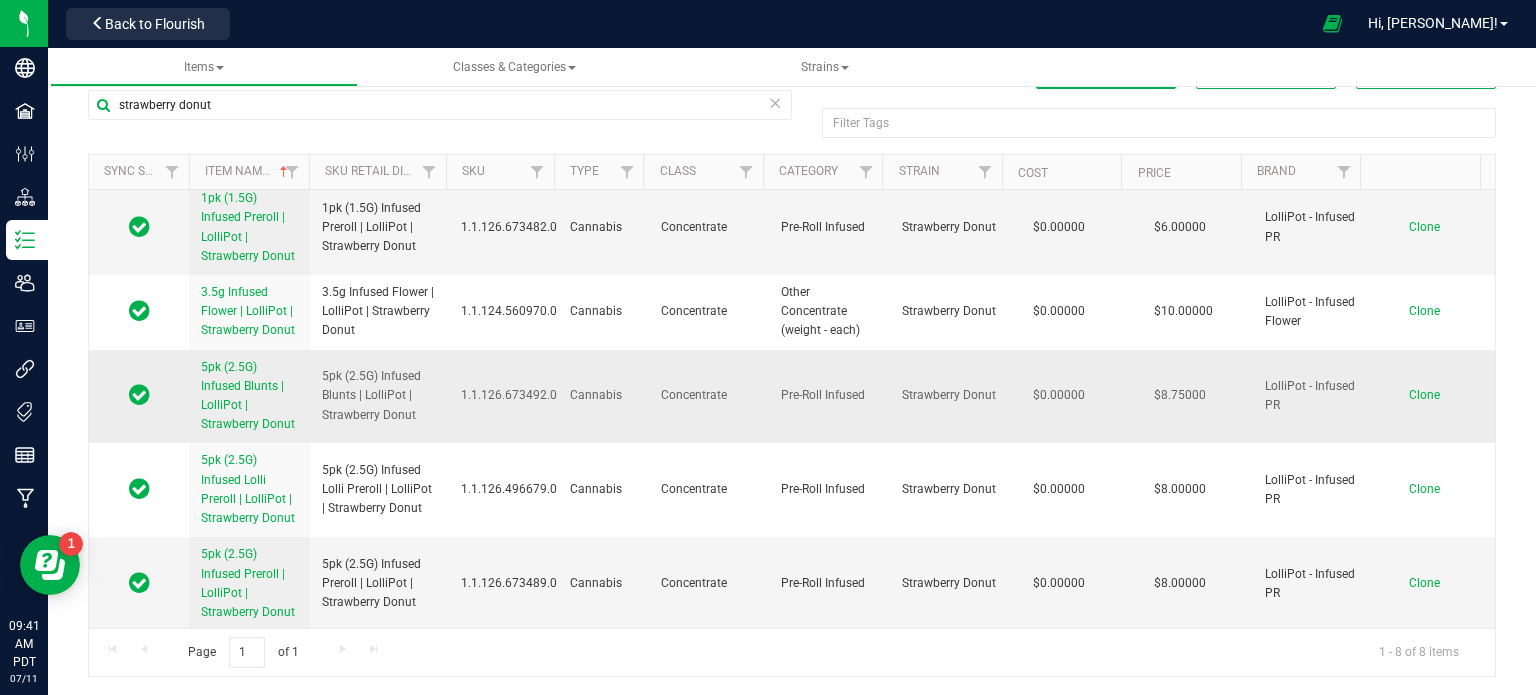click at bounding box center (139, 397) 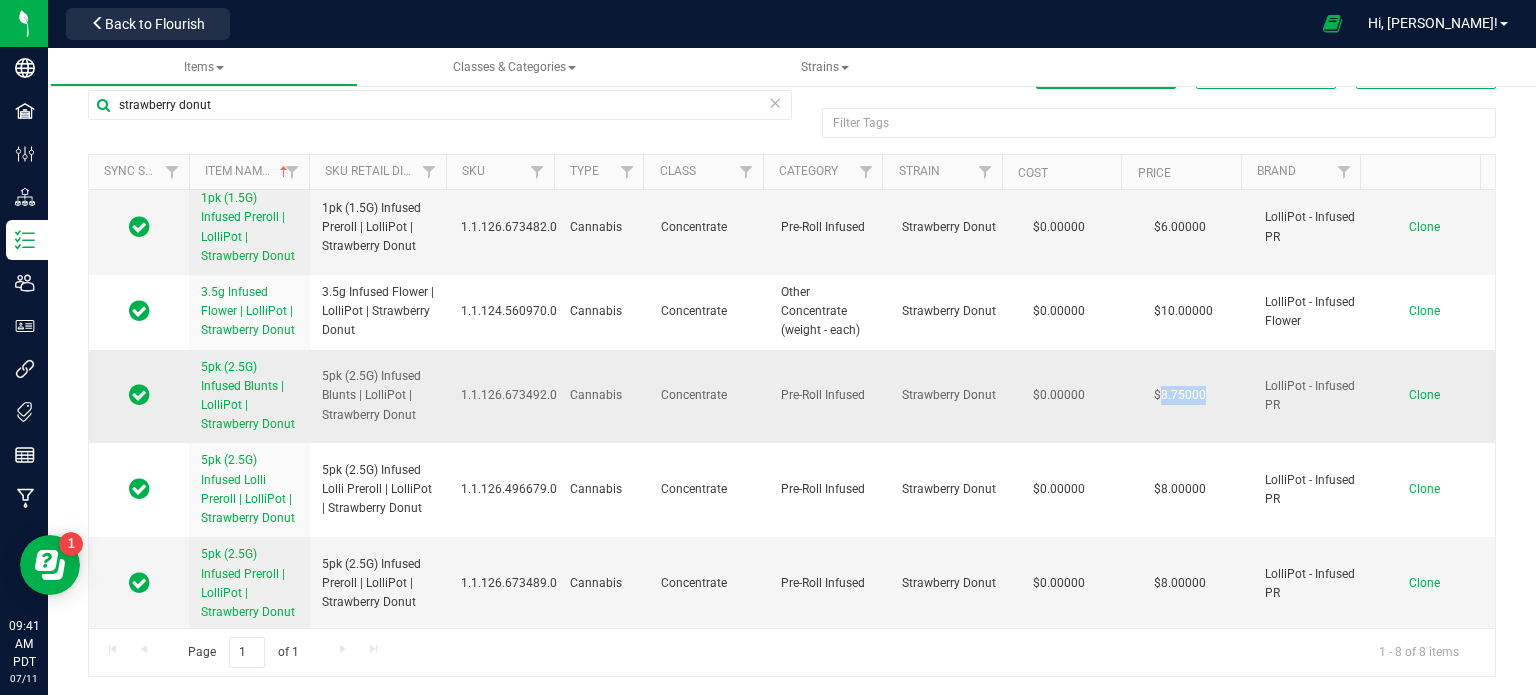 click on "$8.75000" at bounding box center [1180, 395] 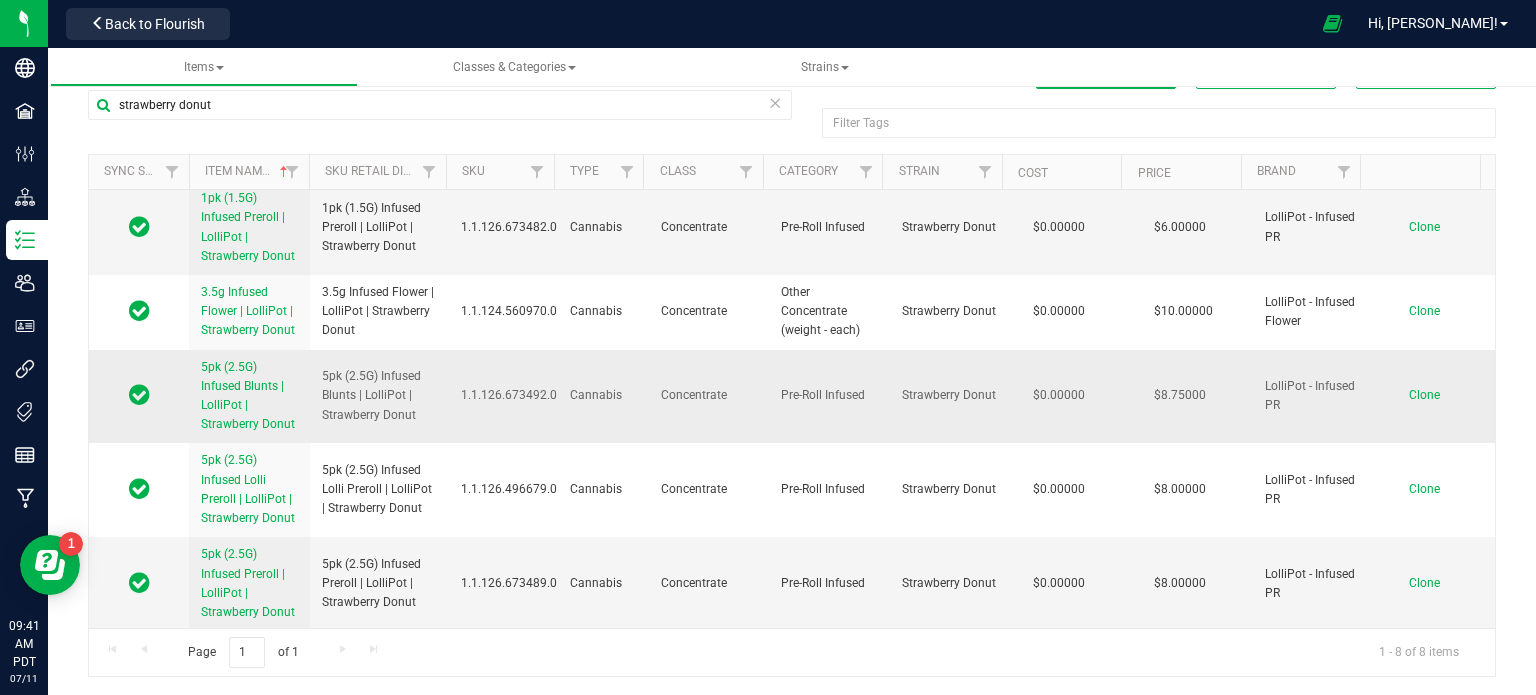 click on "$8.75000" at bounding box center [1192, 397] 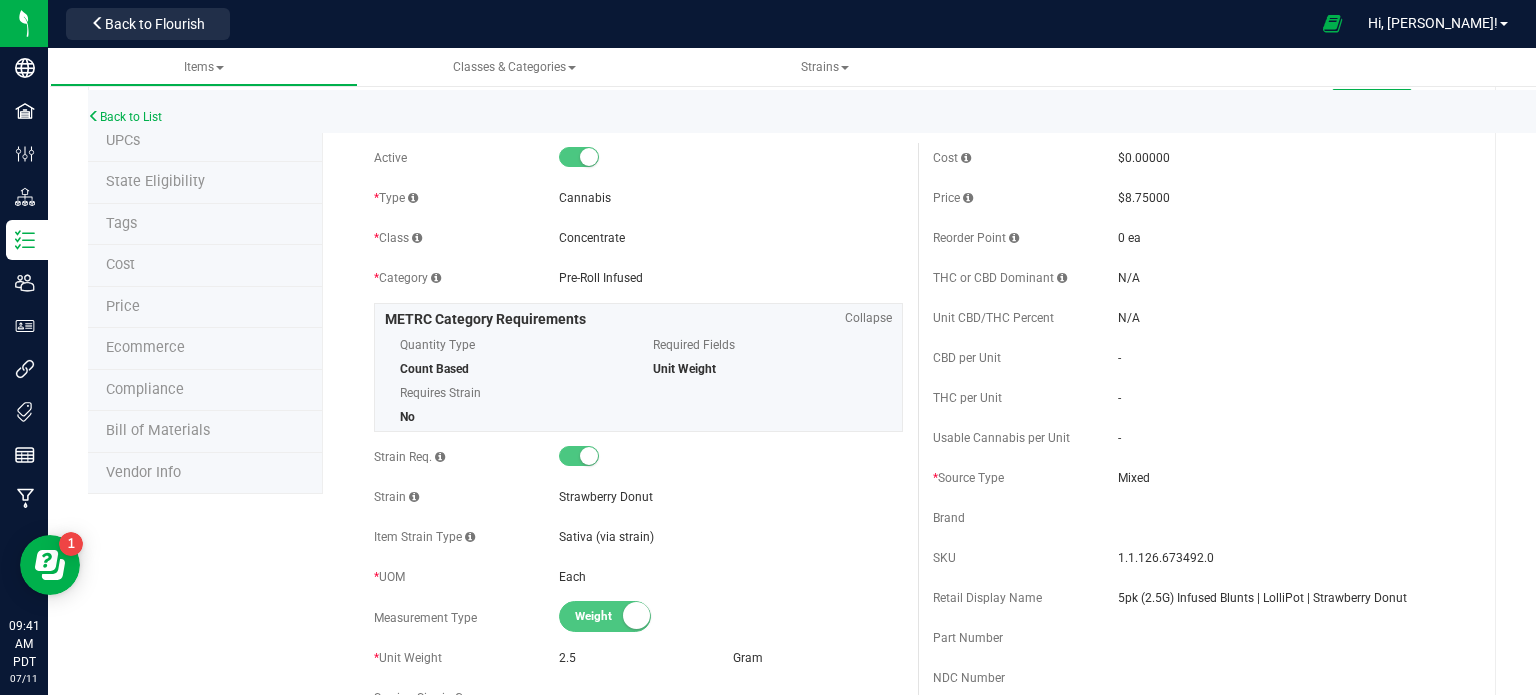 click on "$8.75000" at bounding box center [1144, 198] 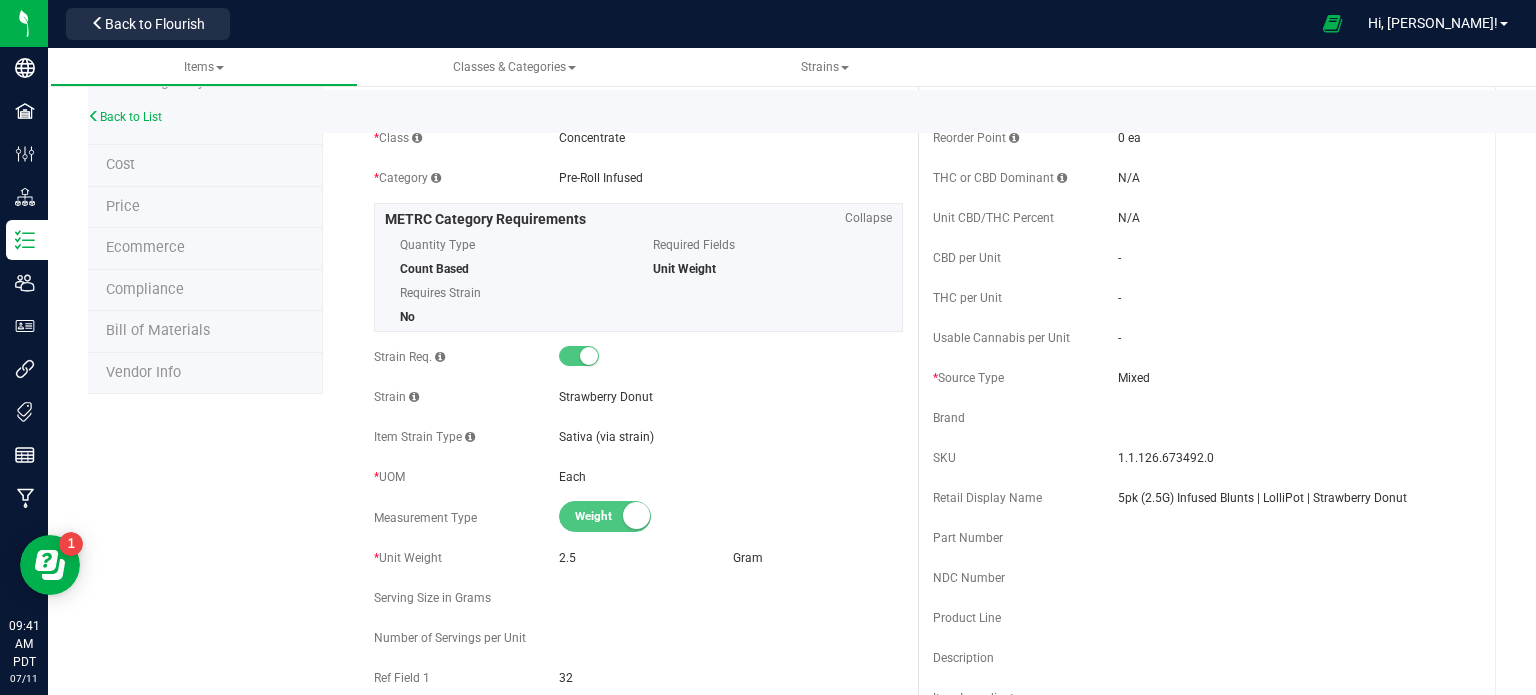 scroll, scrollTop: 0, scrollLeft: 0, axis: both 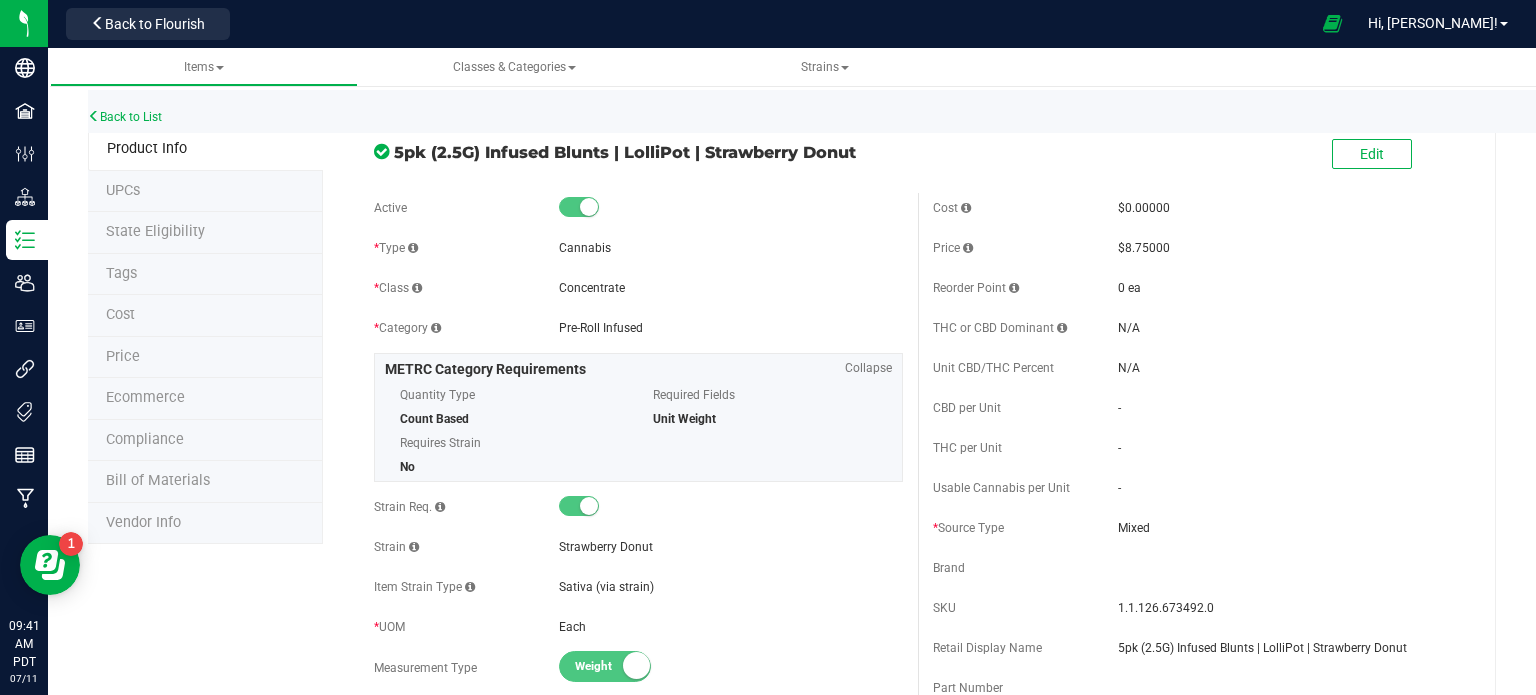 click on "Price" at bounding box center [123, 356] 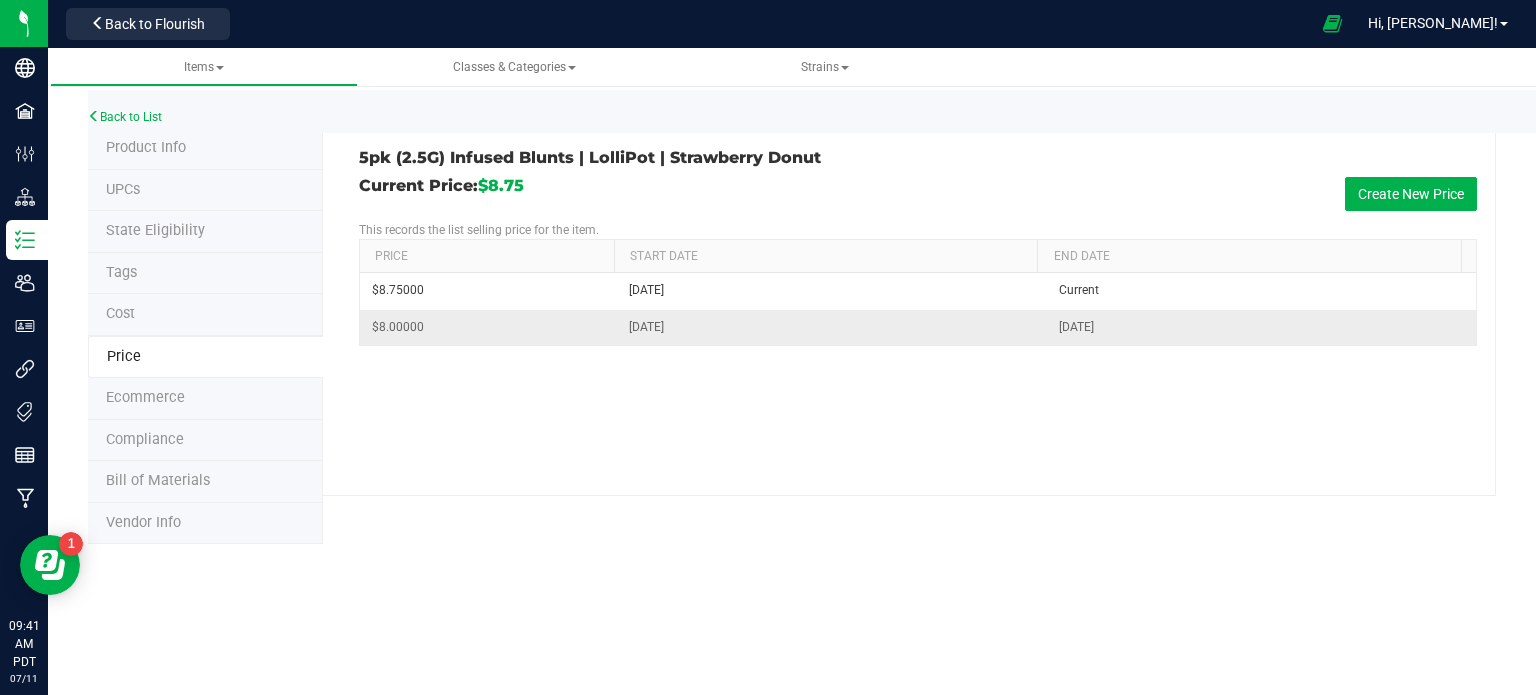 click on "$8.00000" at bounding box center [489, 327] 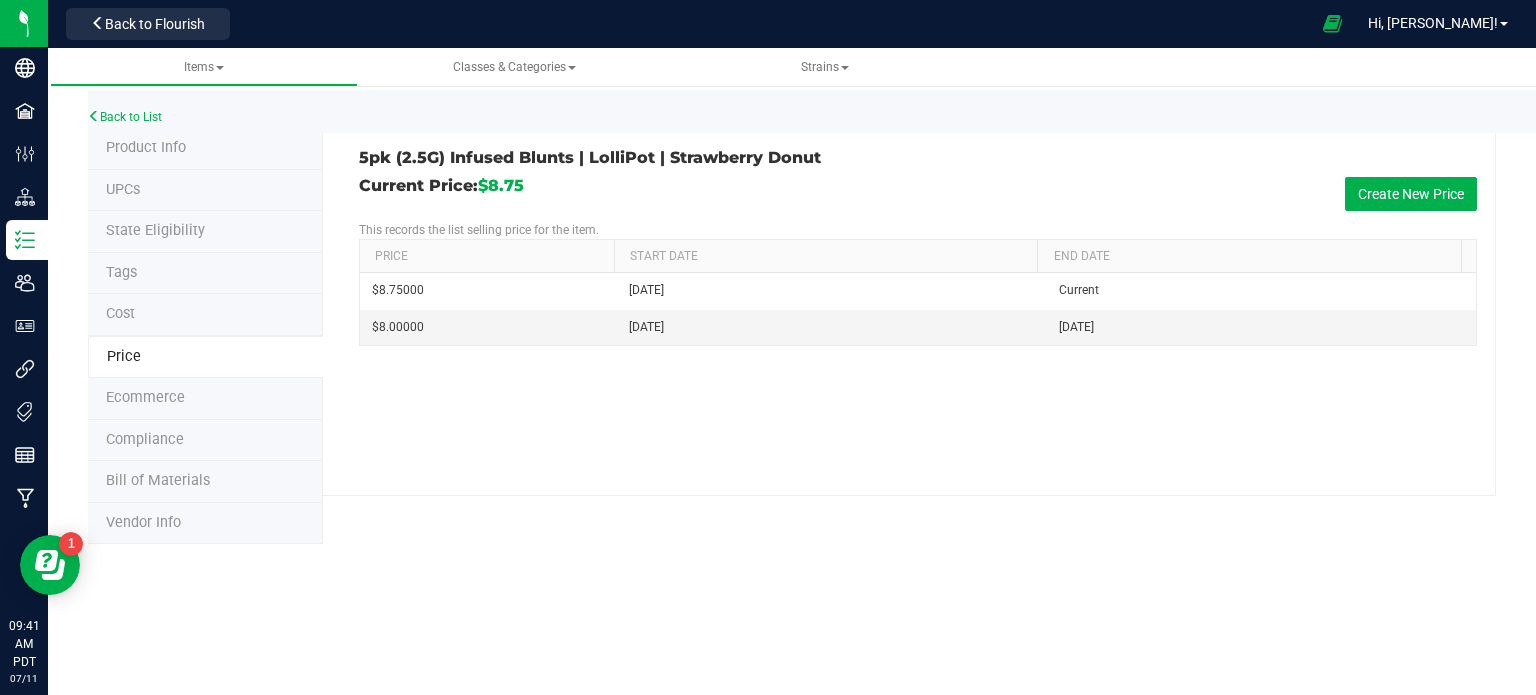 click on "Price Start Date End Date $8.75000
Jan 29, 2025
Current
$8.00000
Jan 29, 2025
Jan 29, 2025" at bounding box center (918, 292) 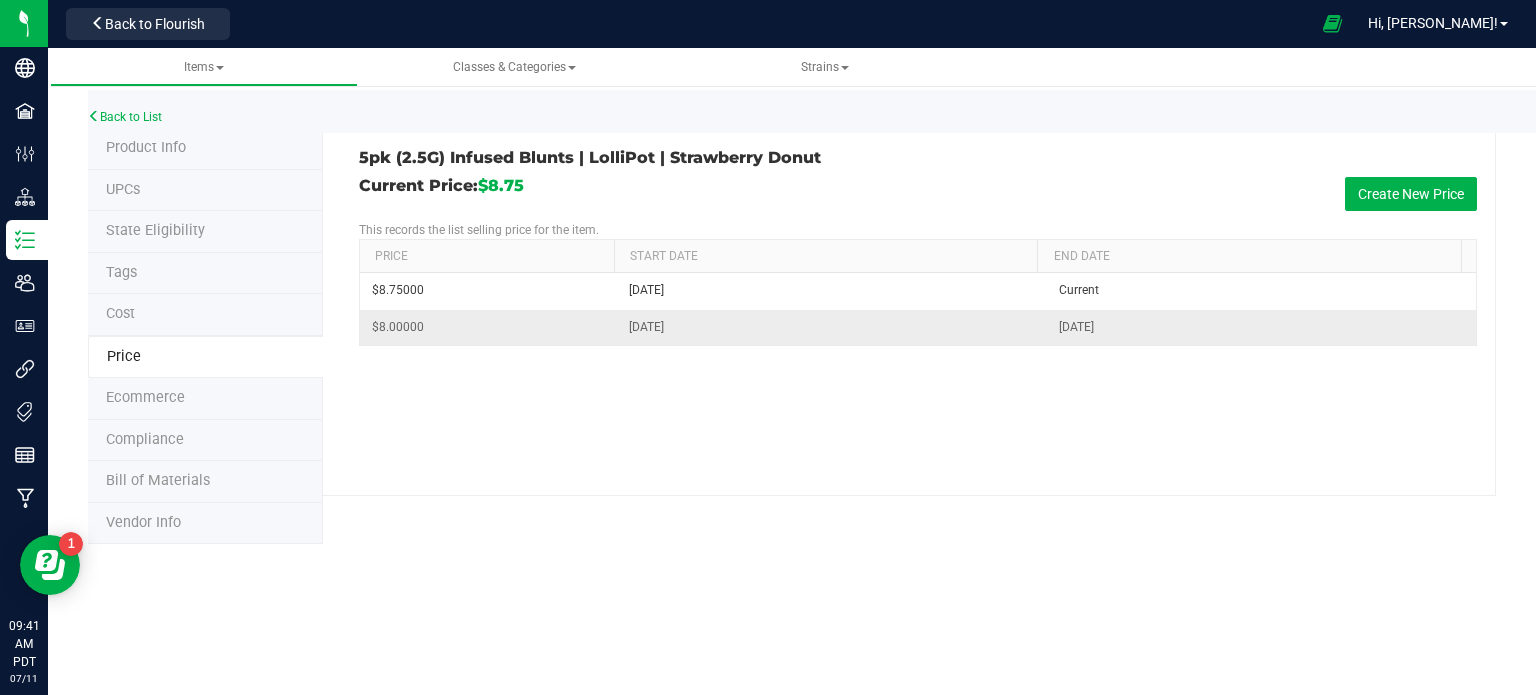 click on "$8.00000" at bounding box center (489, 327) 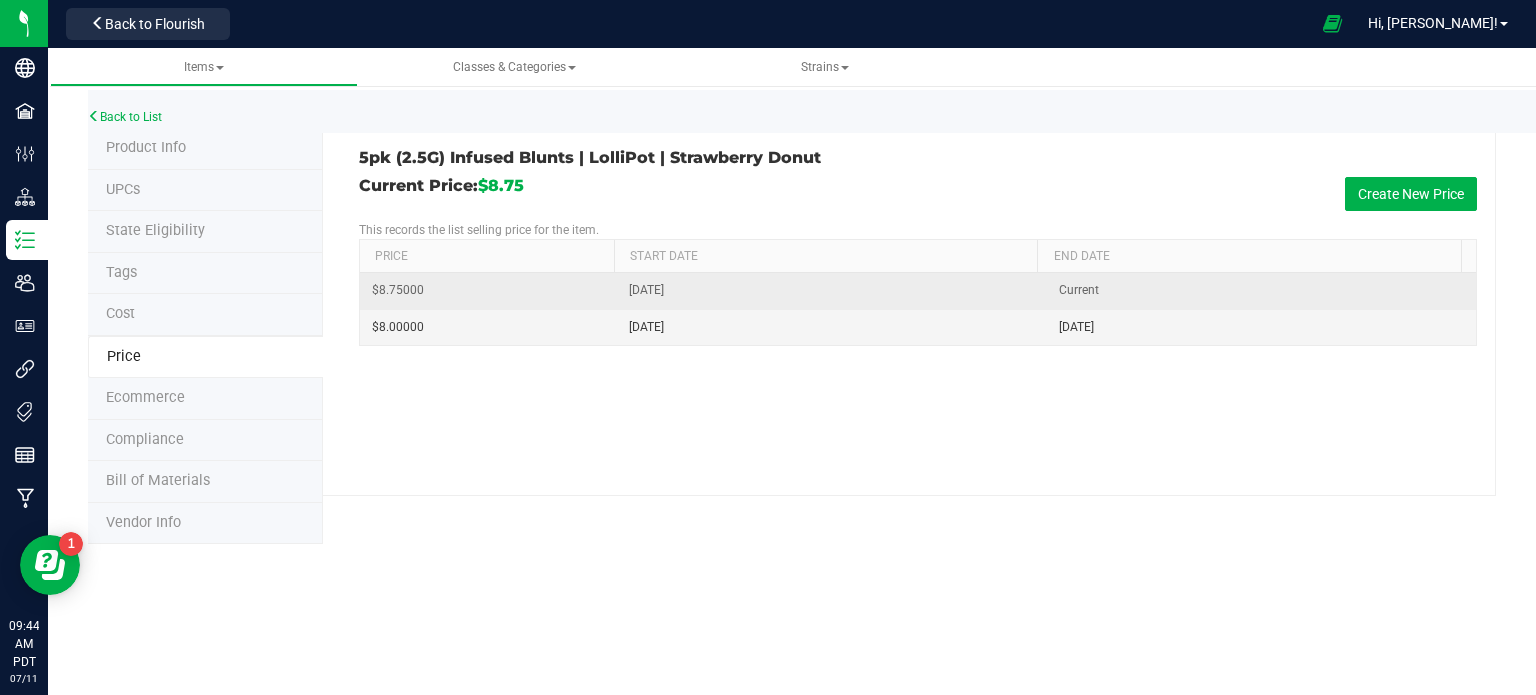 click on "$8.75000" at bounding box center [398, 290] 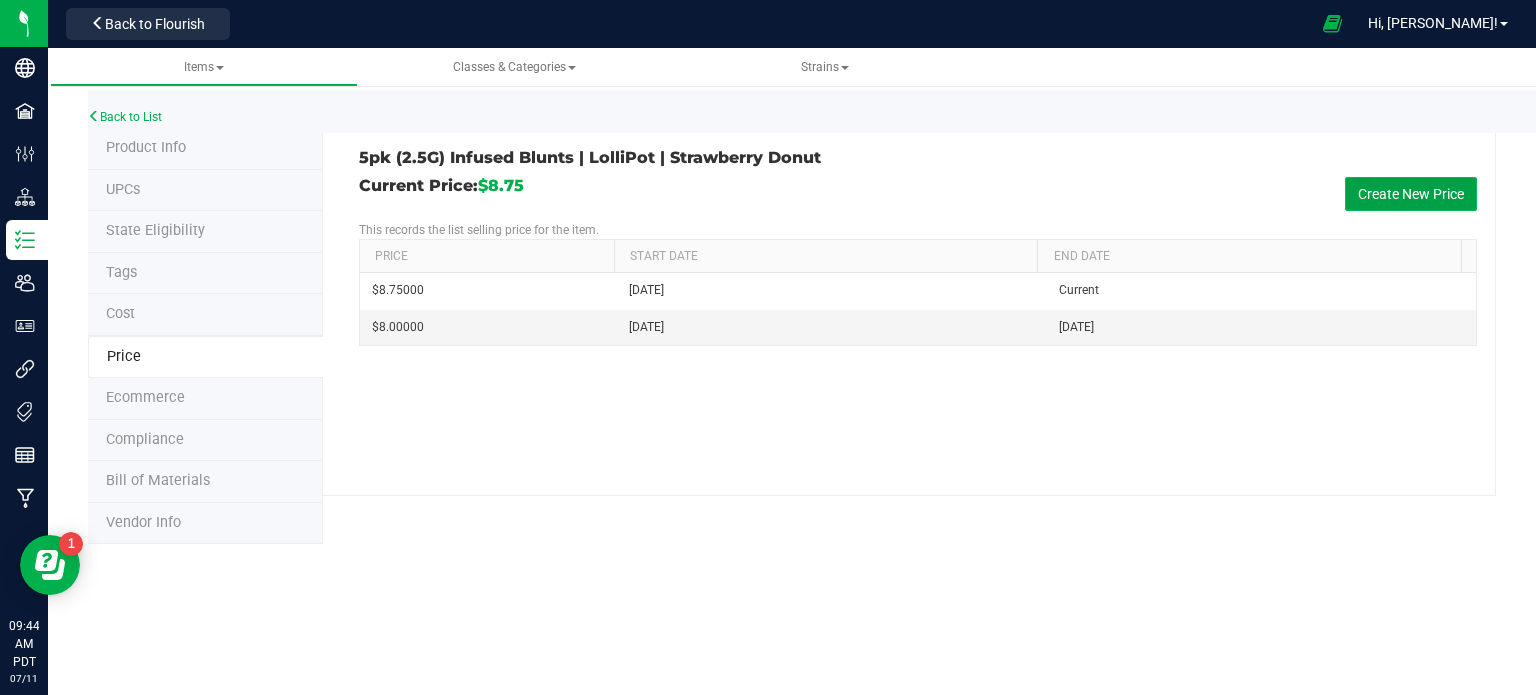 click on "Create New Price" at bounding box center [1411, 194] 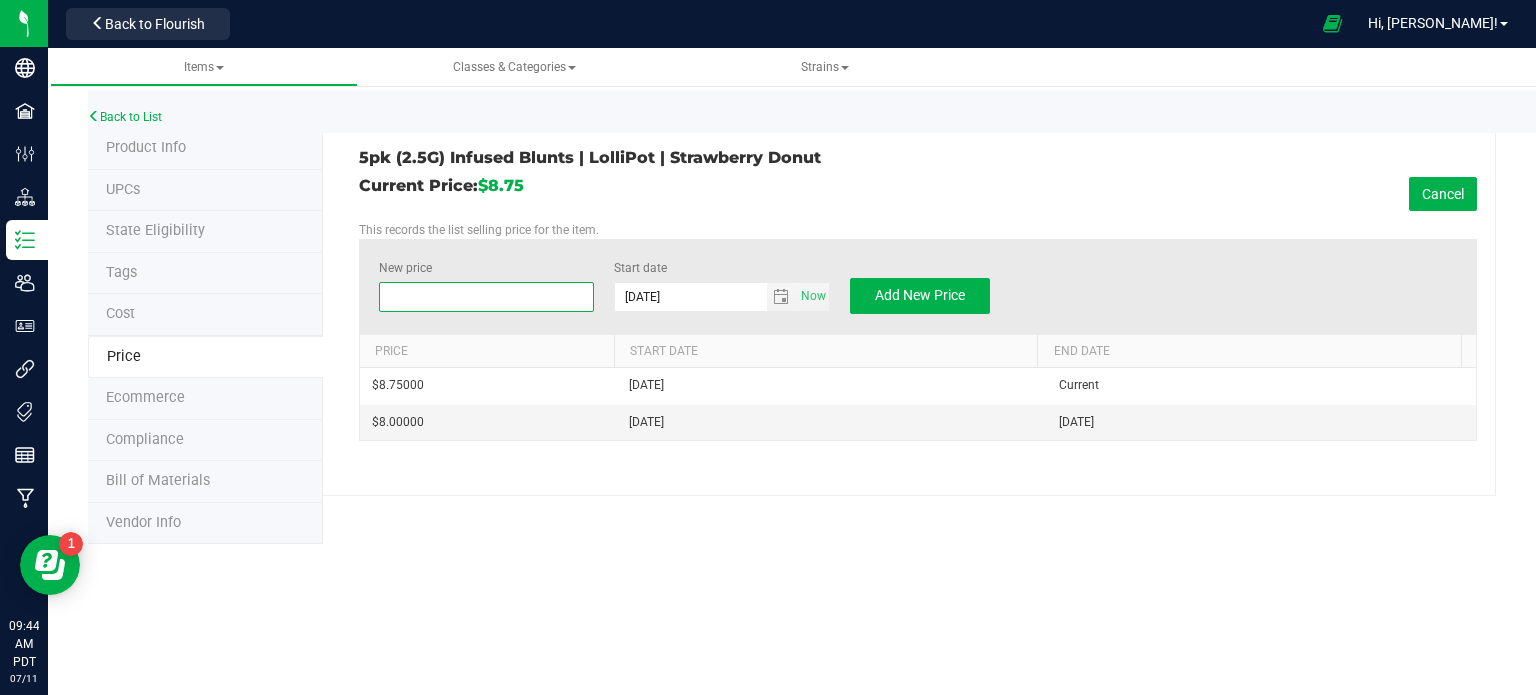 click at bounding box center (487, 297) 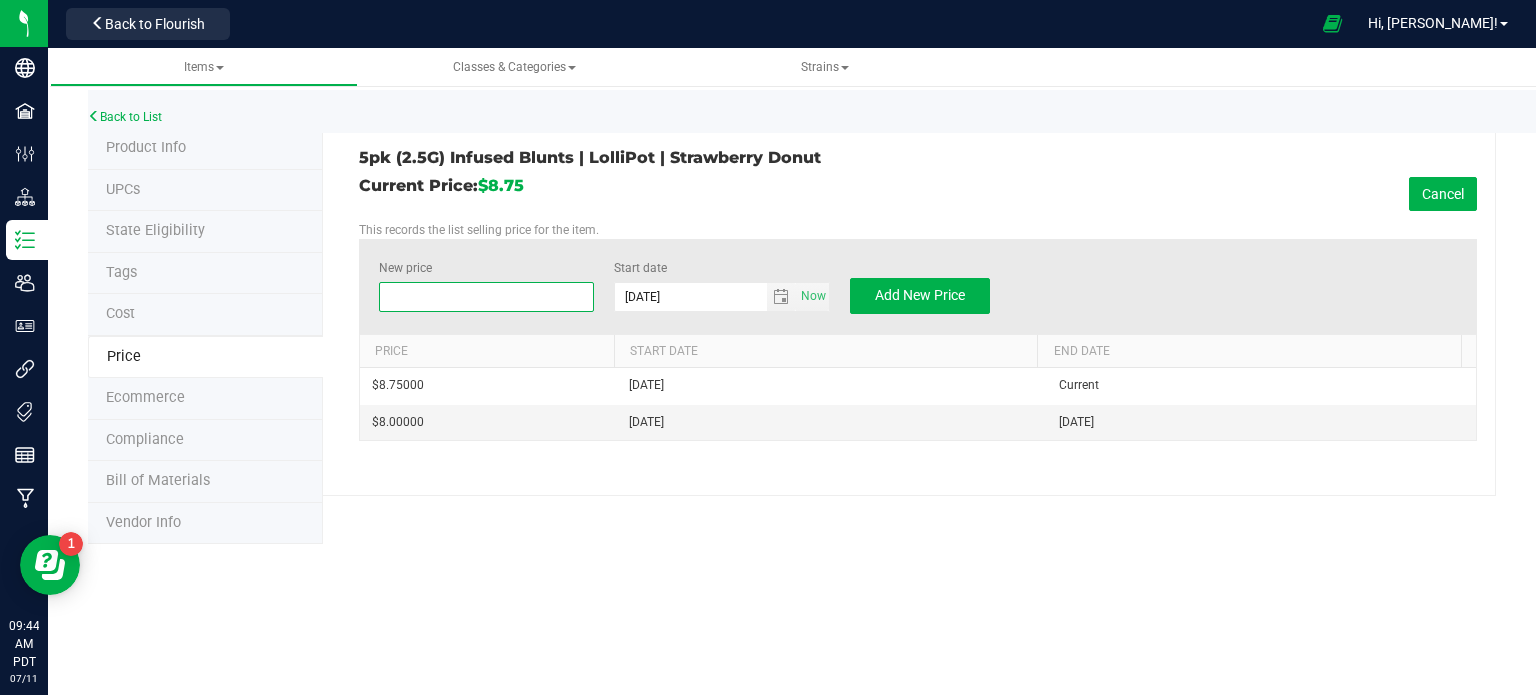 type on "8" 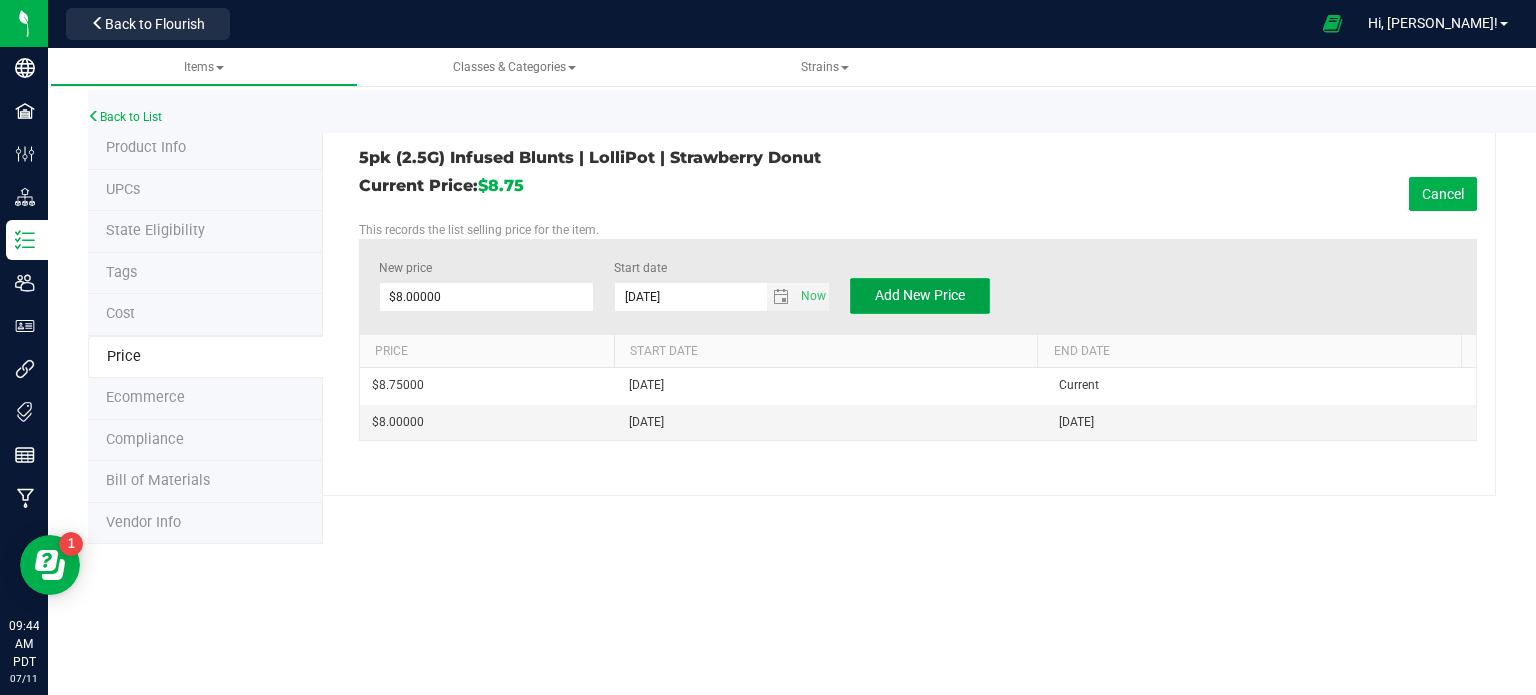 click on "Add New Price" at bounding box center [920, 295] 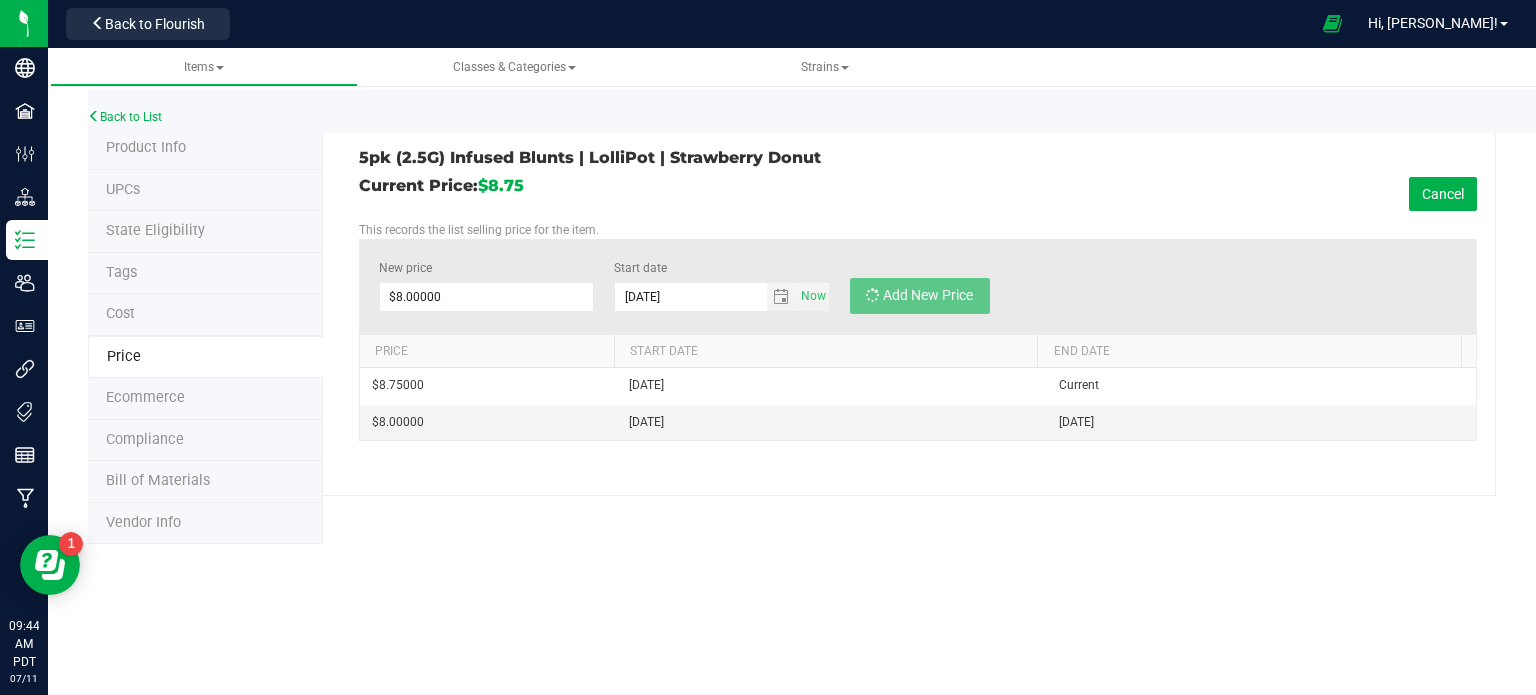 type on "$0.00000" 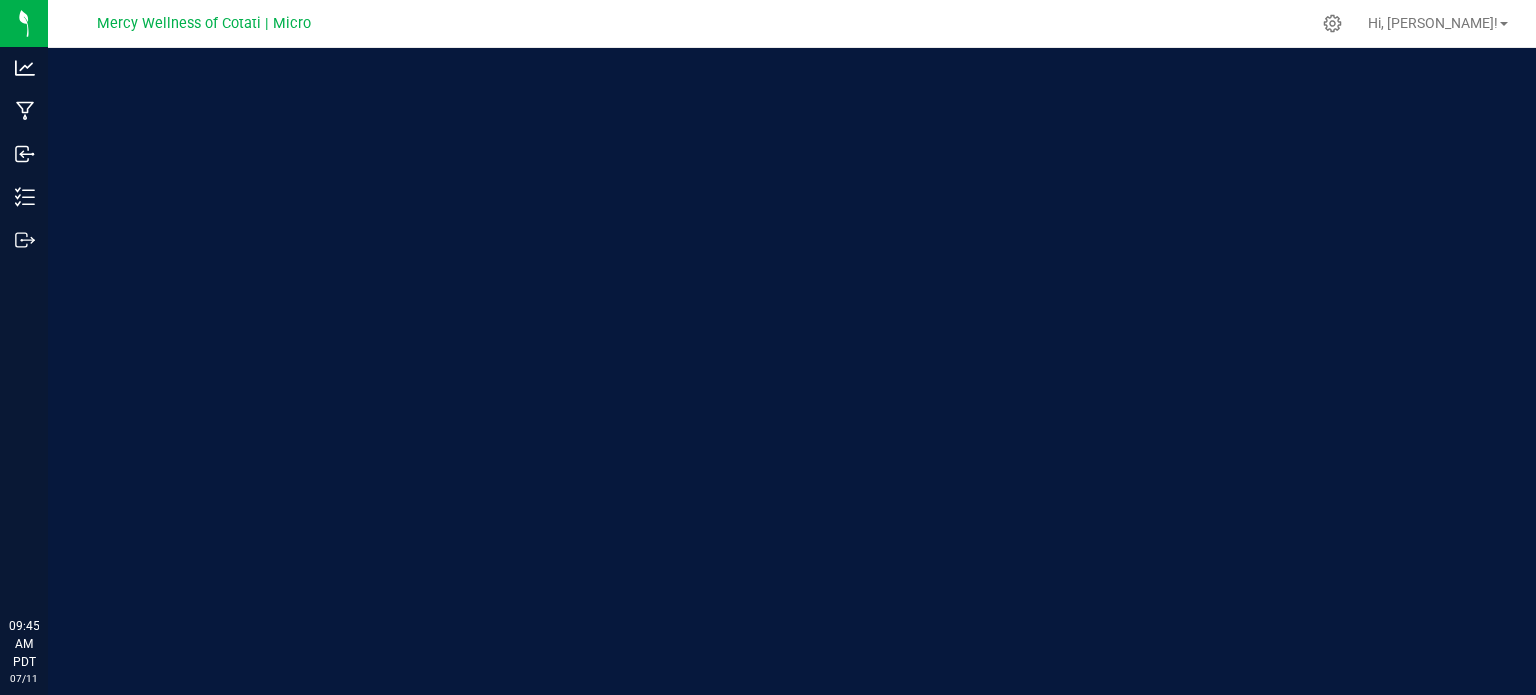 scroll, scrollTop: 0, scrollLeft: 0, axis: both 